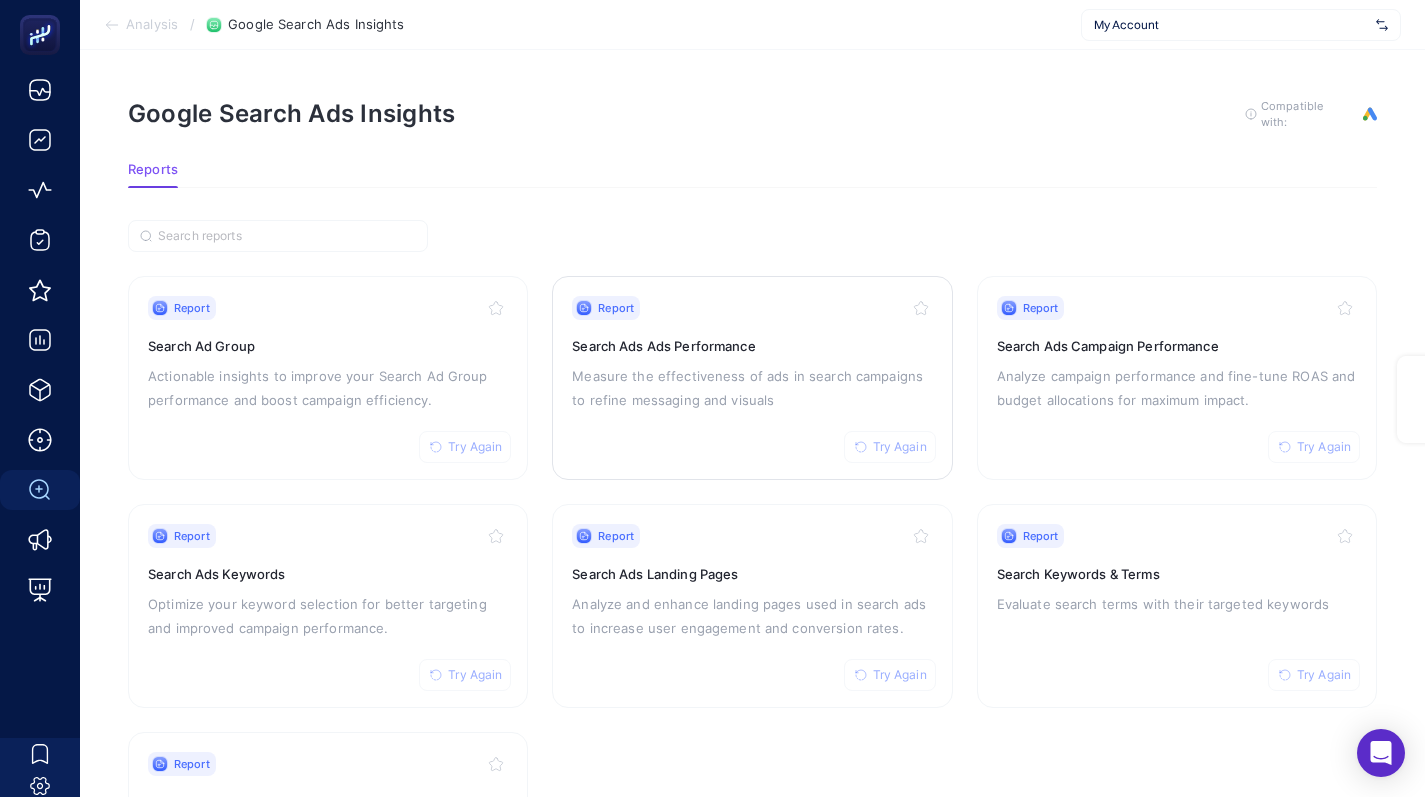 scroll, scrollTop: 0, scrollLeft: 0, axis: both 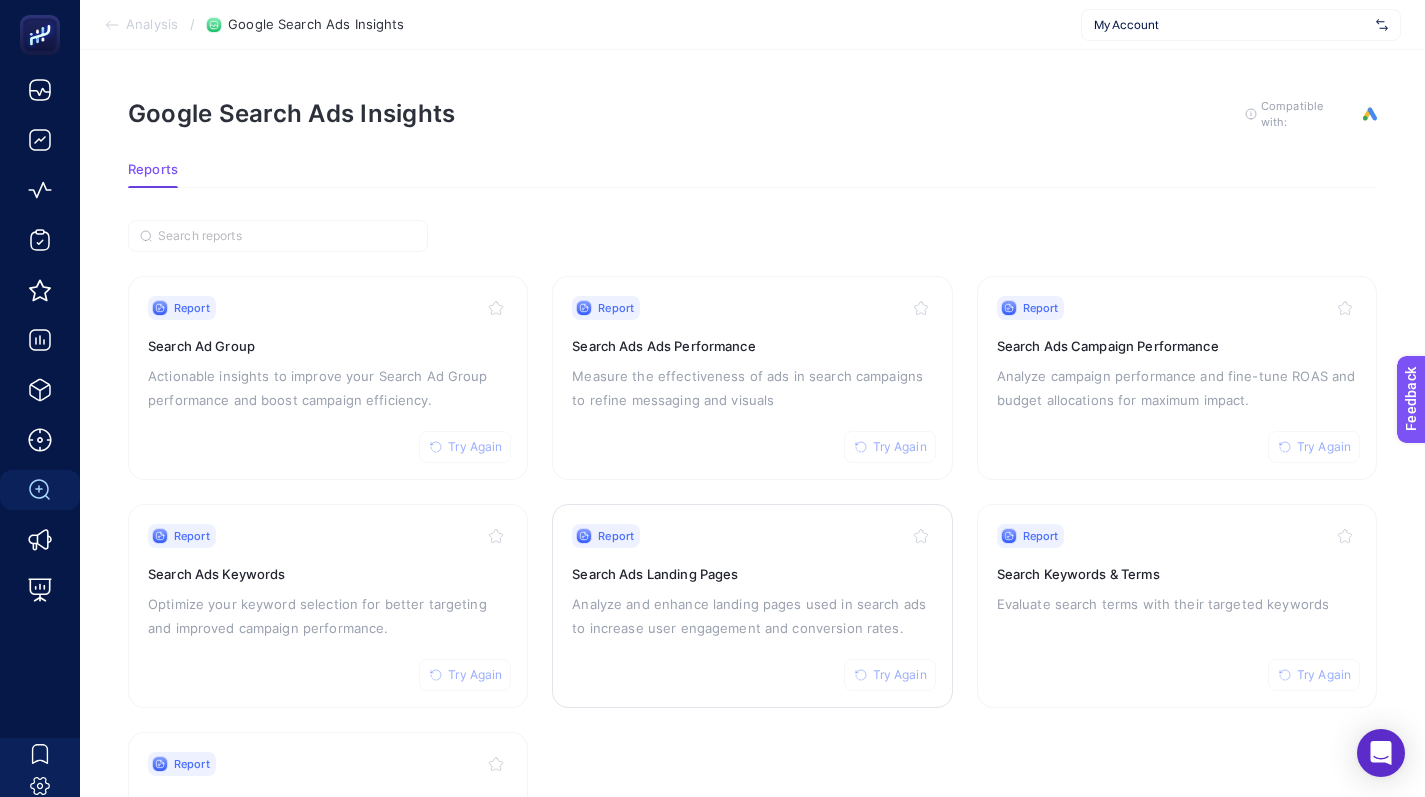 click on "Search Ads Landing Pages" at bounding box center [752, 574] 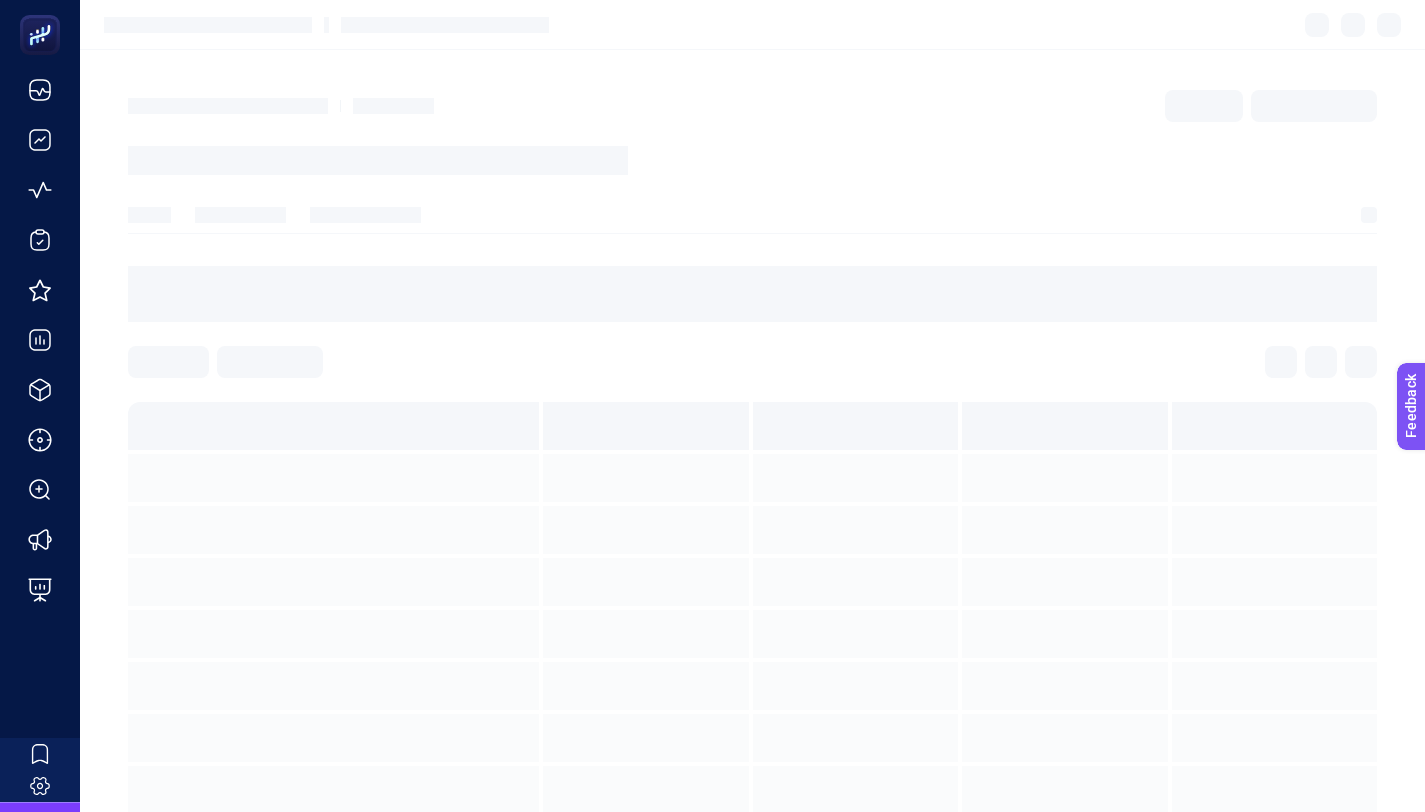 click at bounding box center (752, 220) 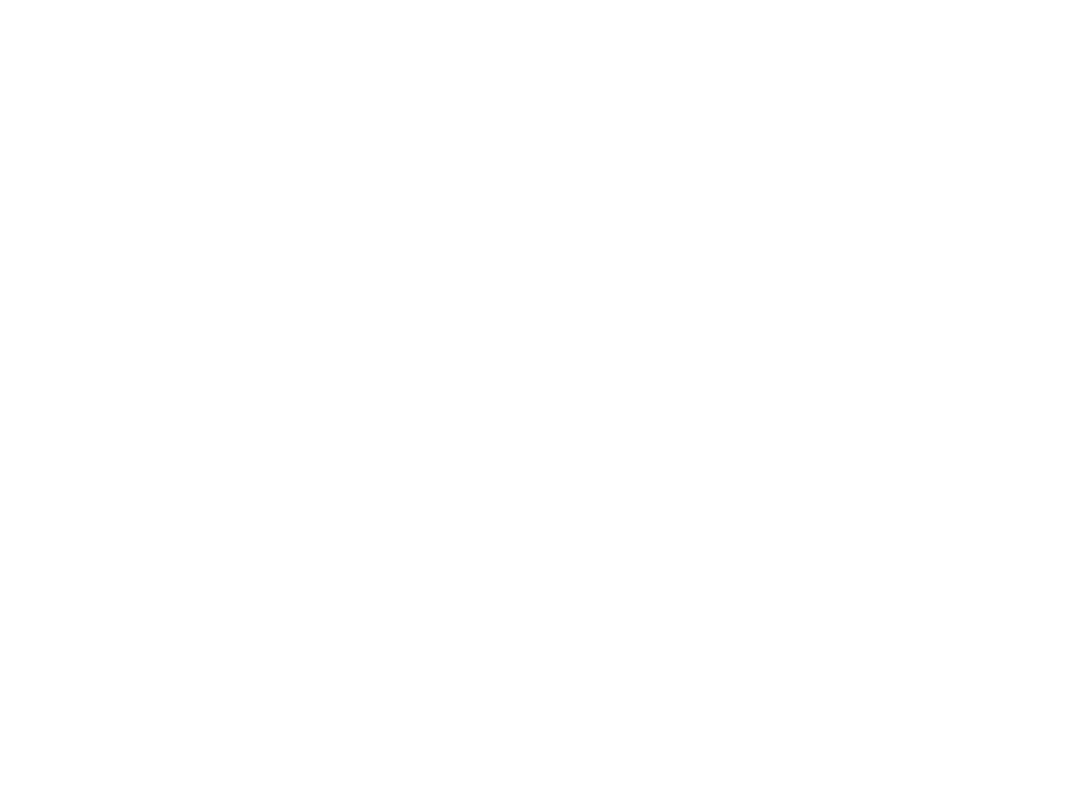 scroll, scrollTop: 0, scrollLeft: 0, axis: both 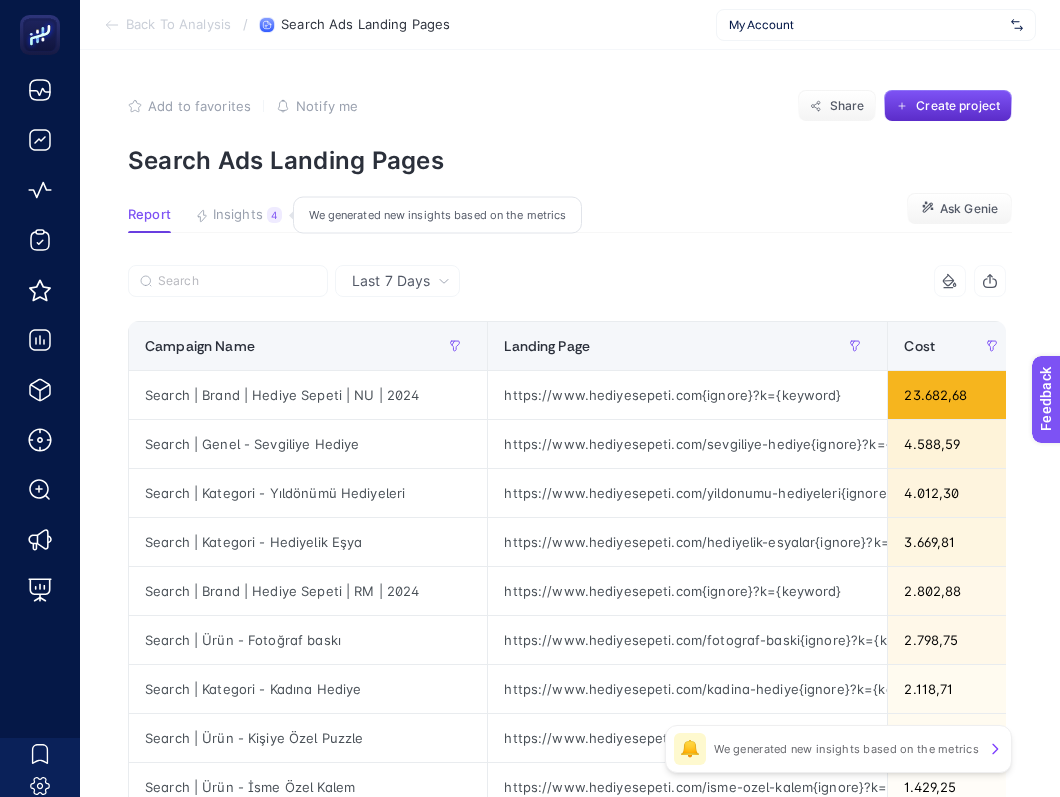 click on "Insights" at bounding box center [238, 215] 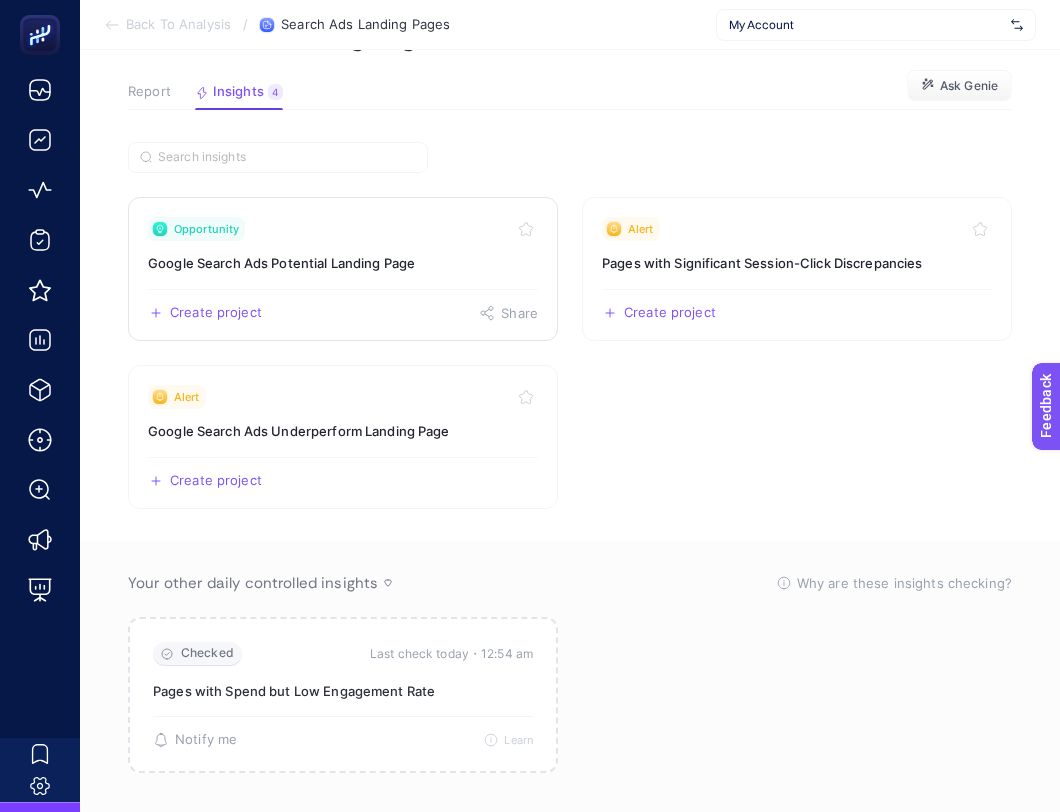 scroll, scrollTop: 132, scrollLeft: 0, axis: vertical 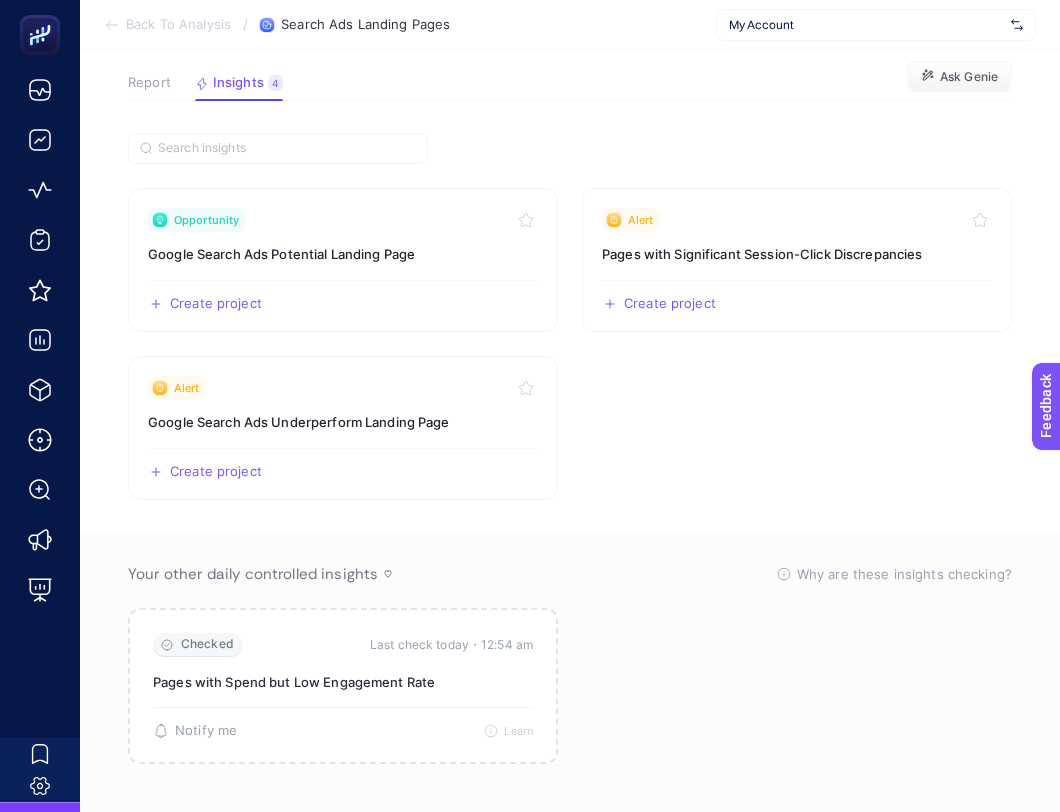 click on "Back To Analysis / Search Ads Landing Pages My Account" 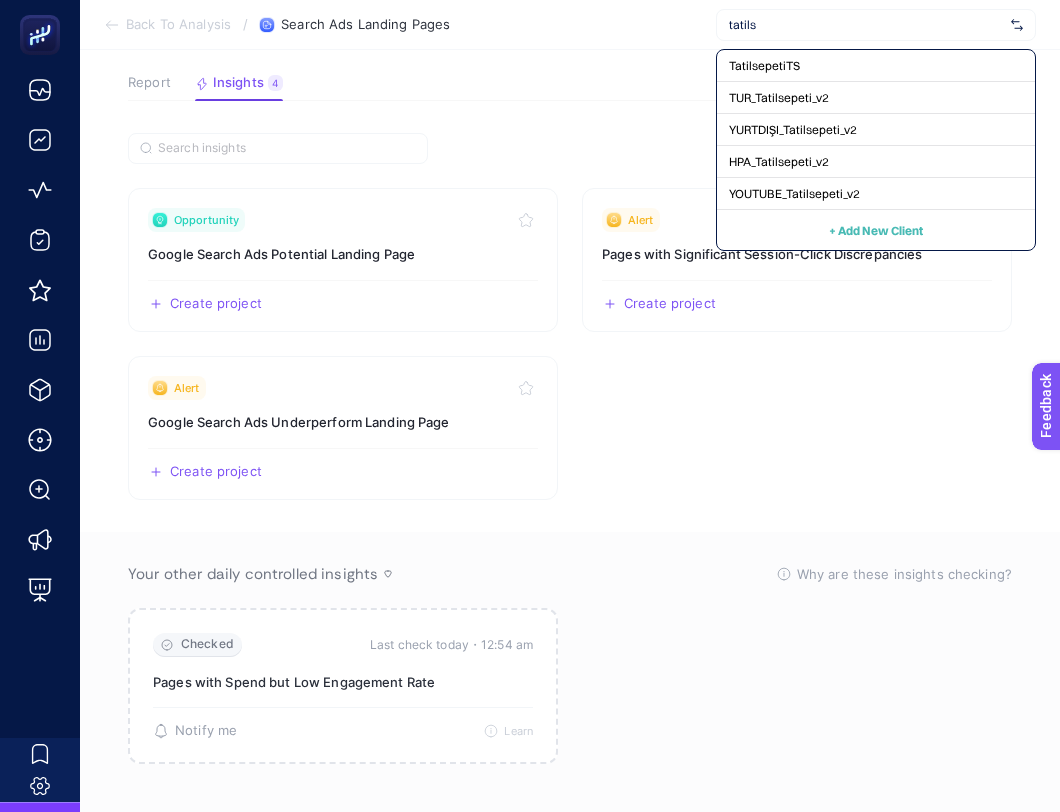 type on "tatilse" 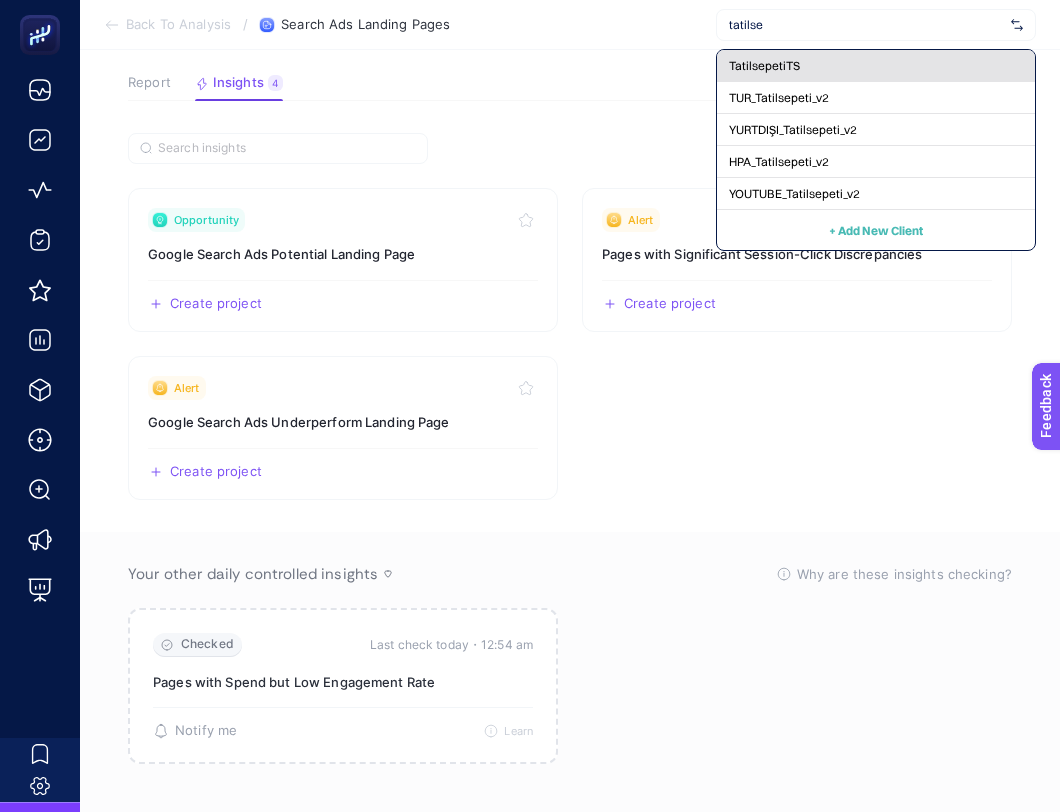 click on "TatilsepetiTS" 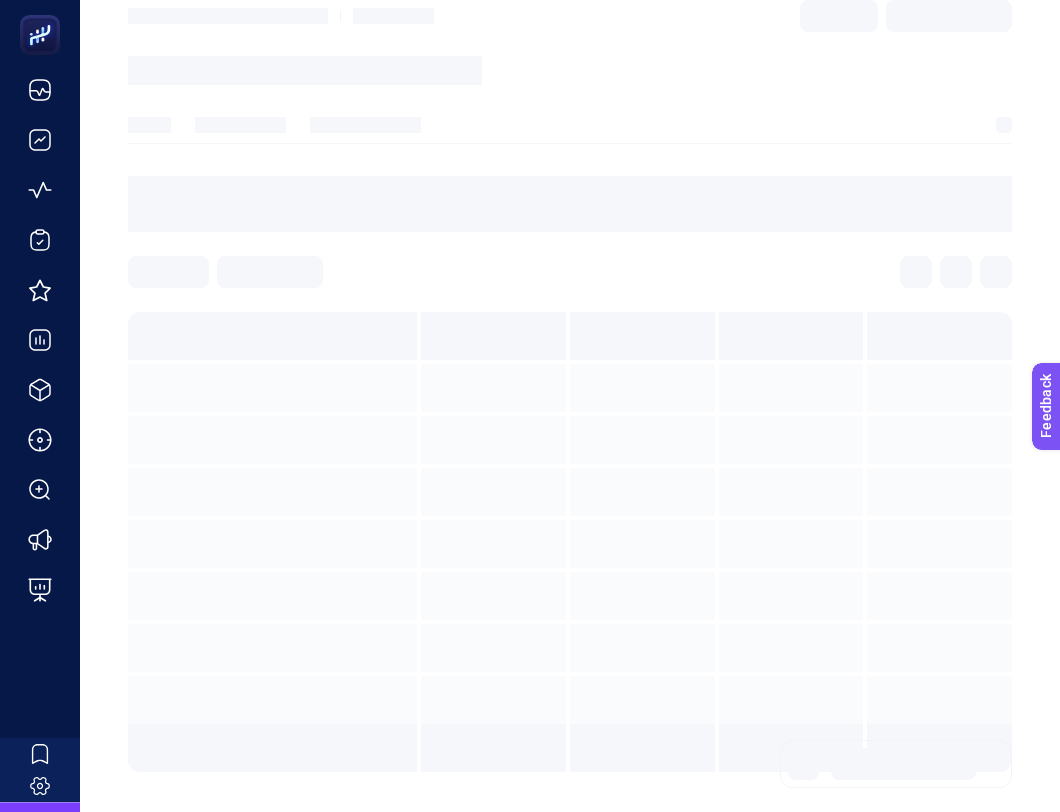 scroll, scrollTop: 132, scrollLeft: 0, axis: vertical 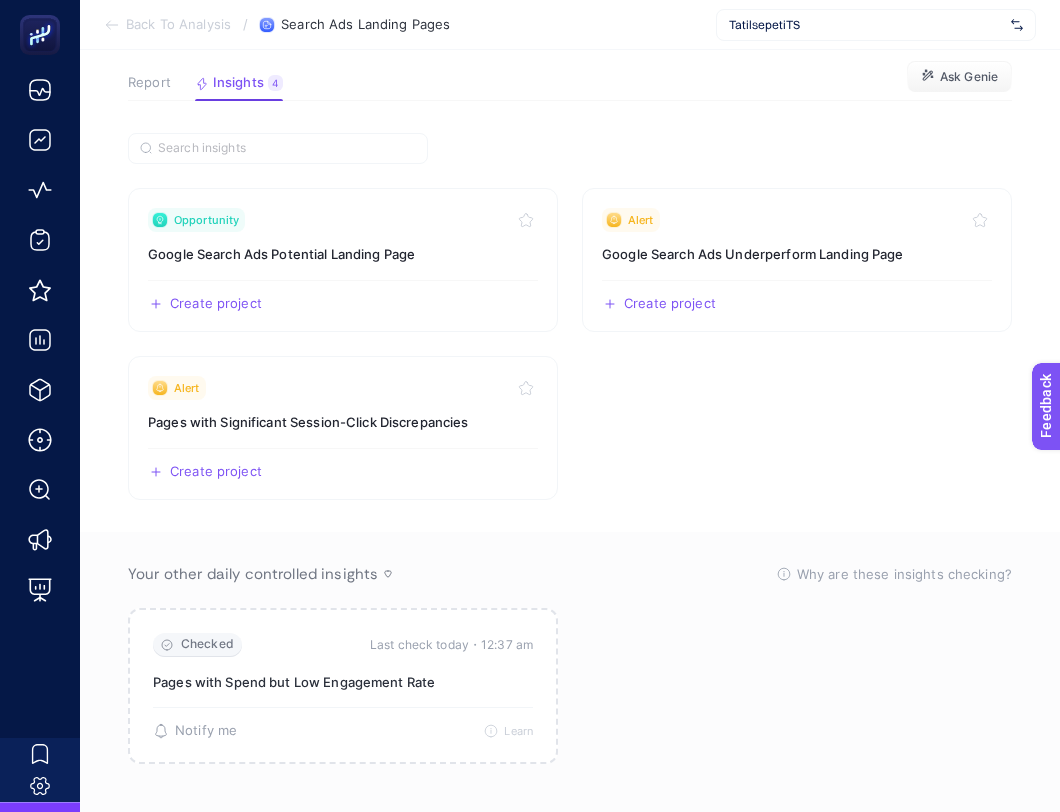 click on "TatilsepetiTS" at bounding box center [866, 25] 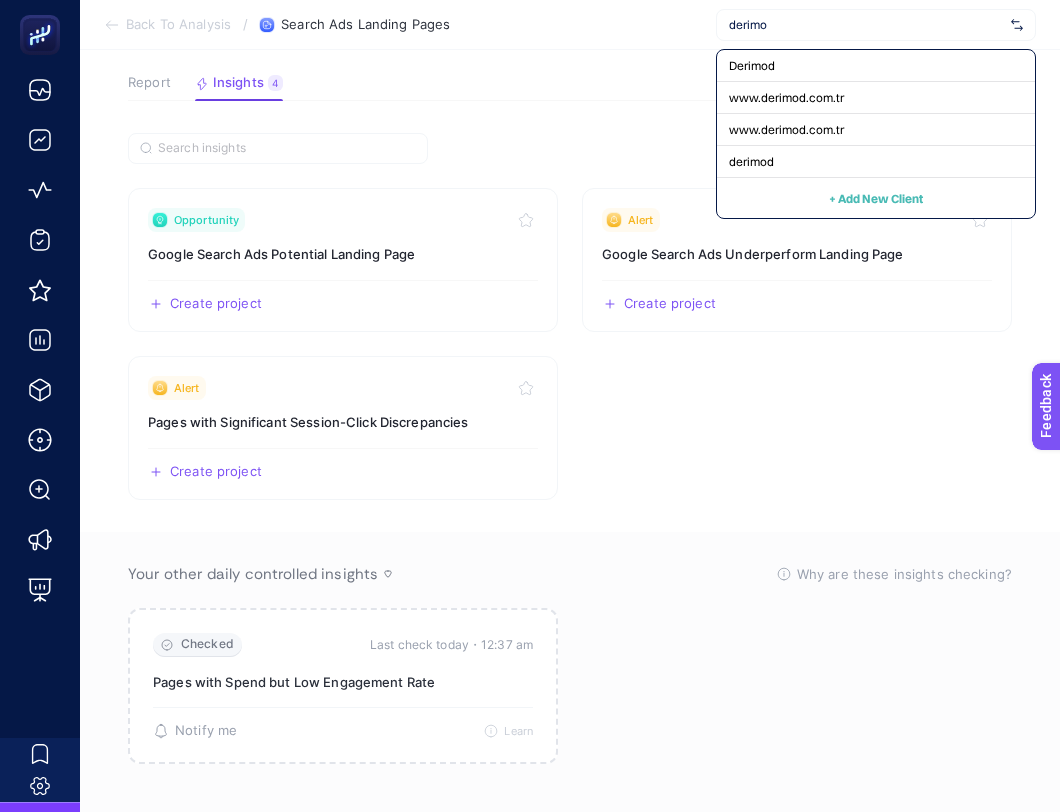 type on "derimod" 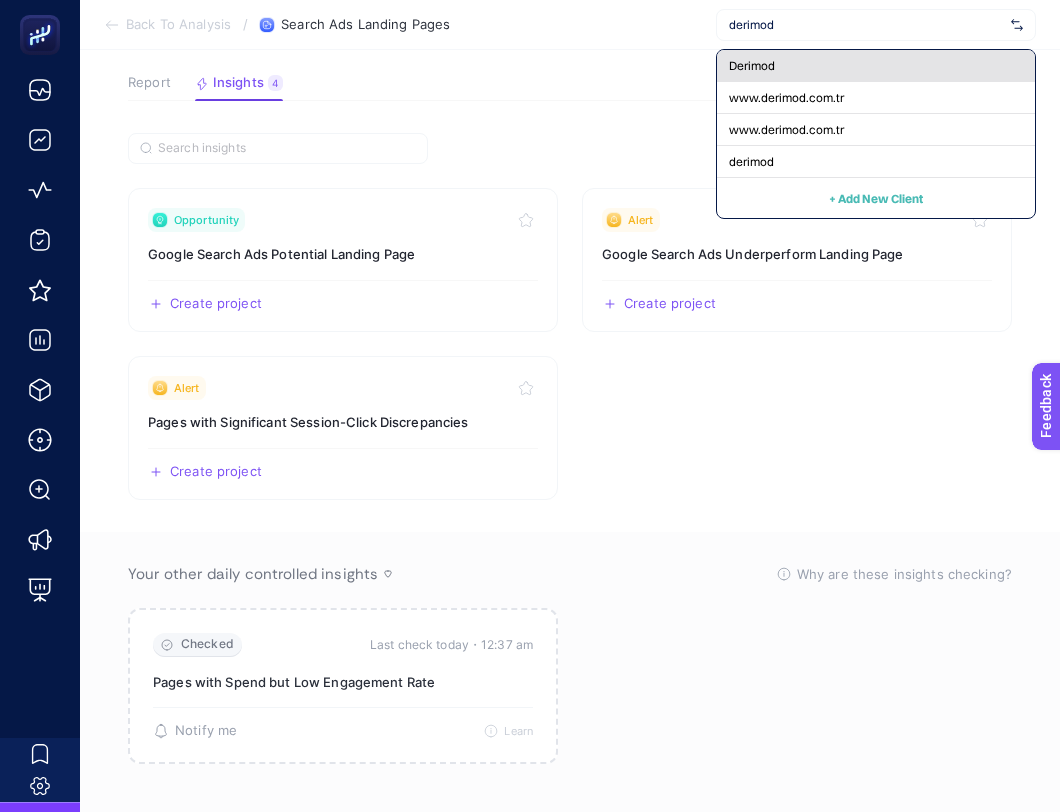 click on "Derimod" 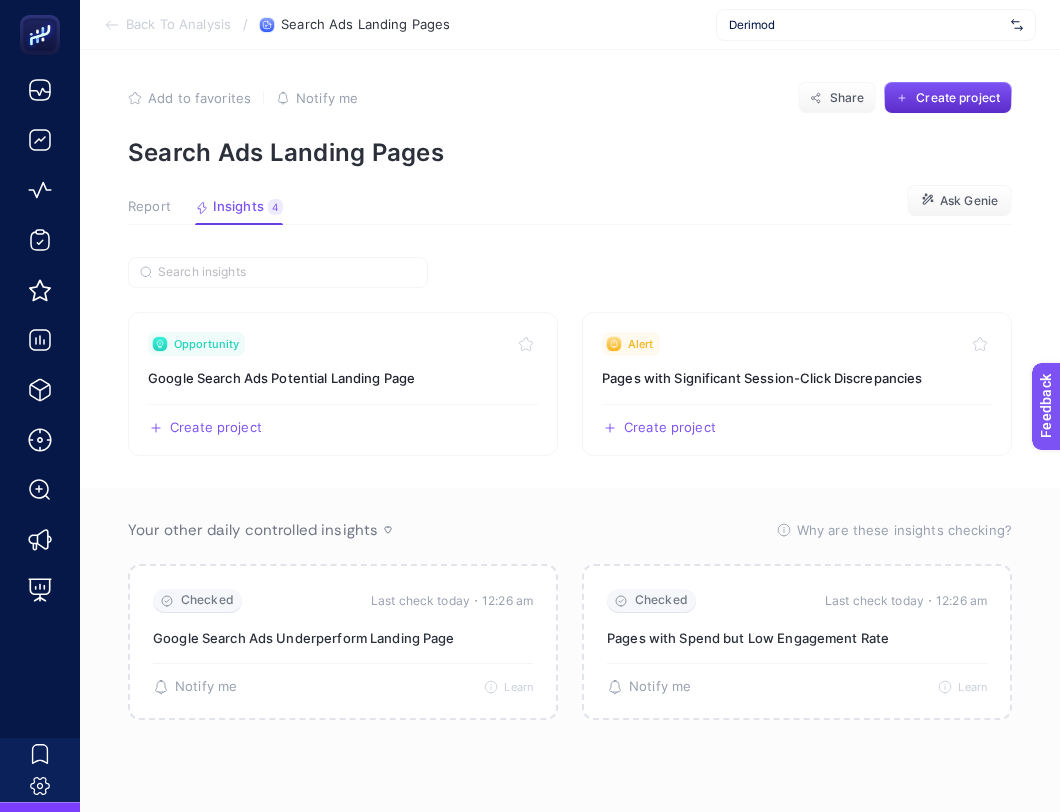 scroll, scrollTop: 23, scrollLeft: 0, axis: vertical 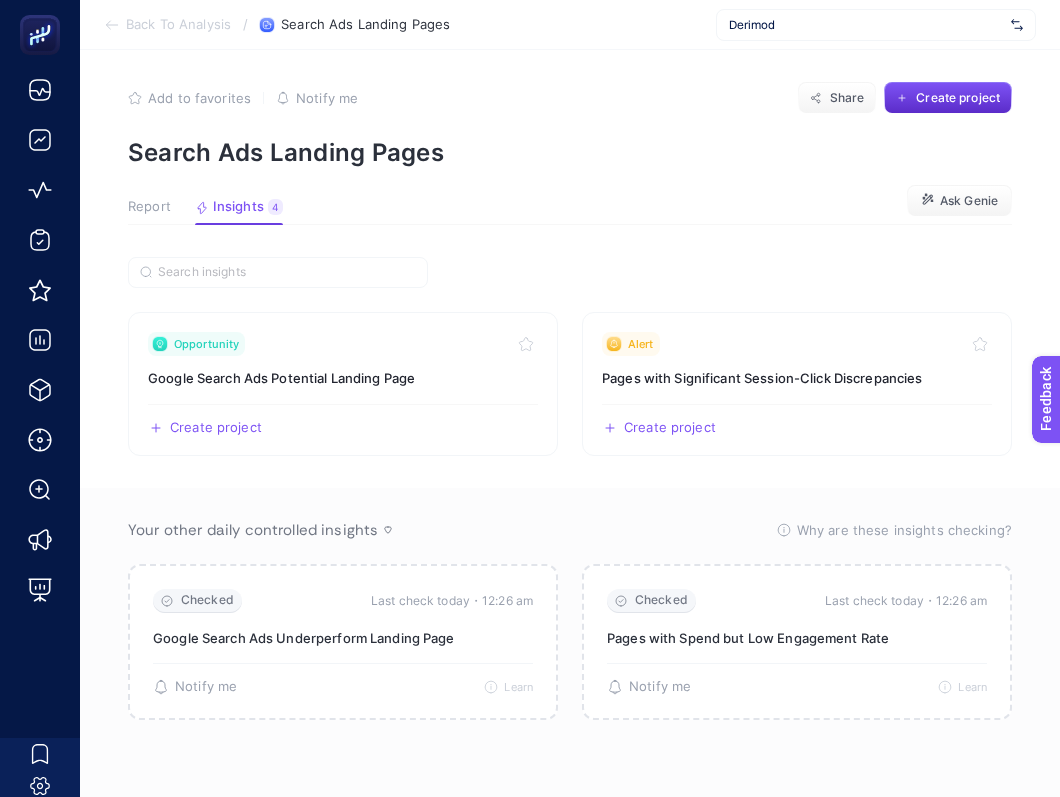 click on "Derimod" at bounding box center [866, 25] 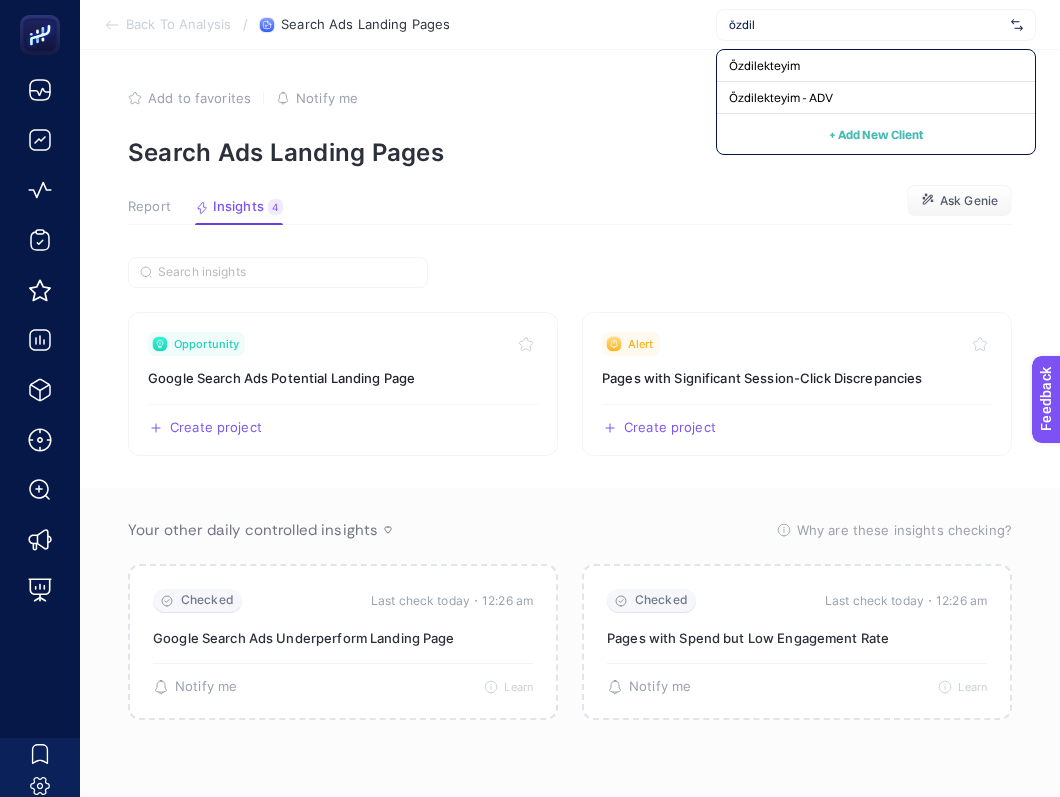 type on "özdile" 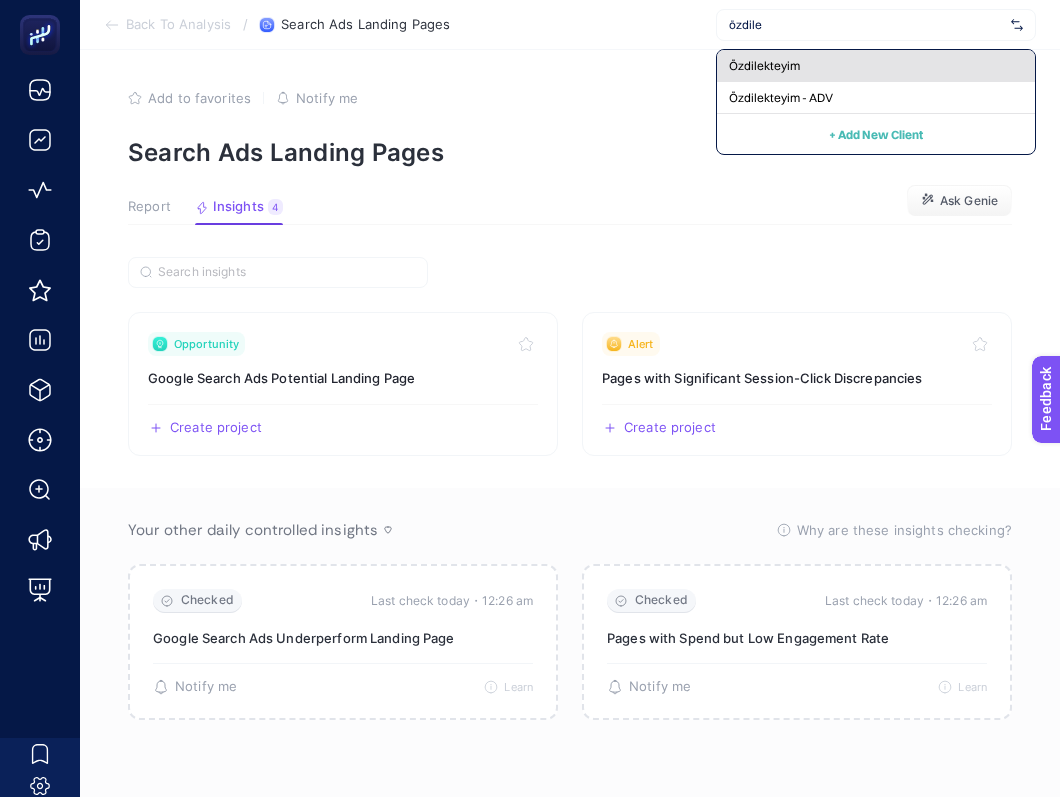 click on "Özdilekteyim" 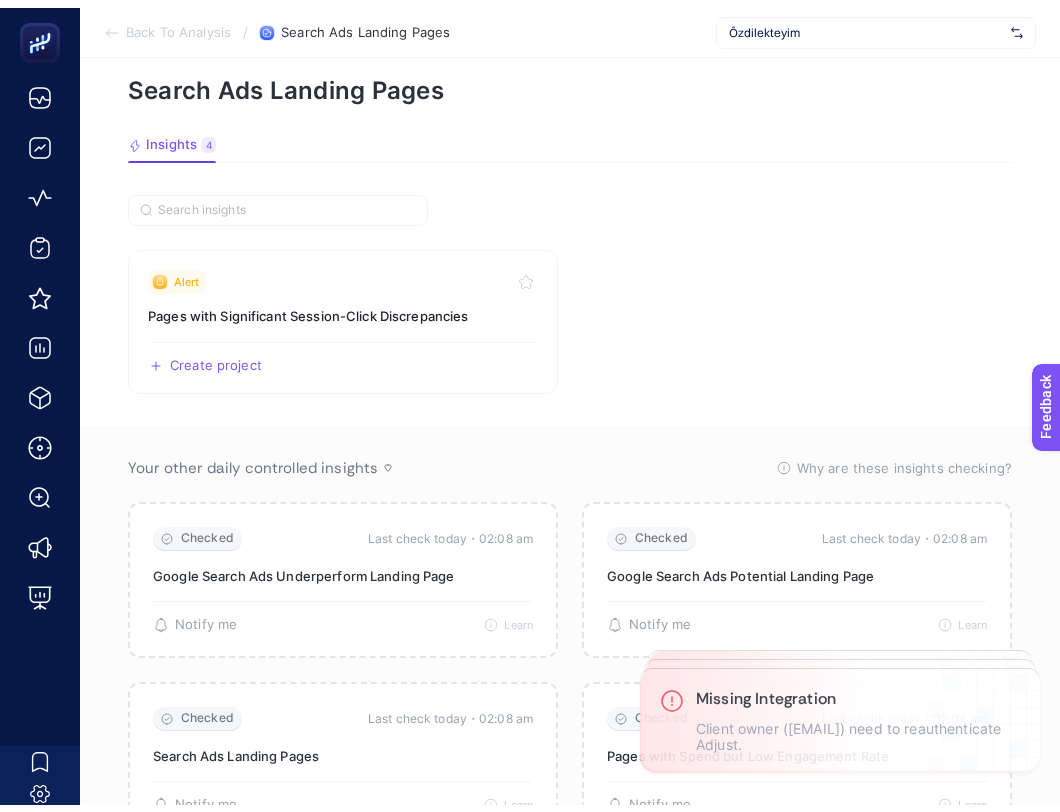 scroll, scrollTop: 18, scrollLeft: 0, axis: vertical 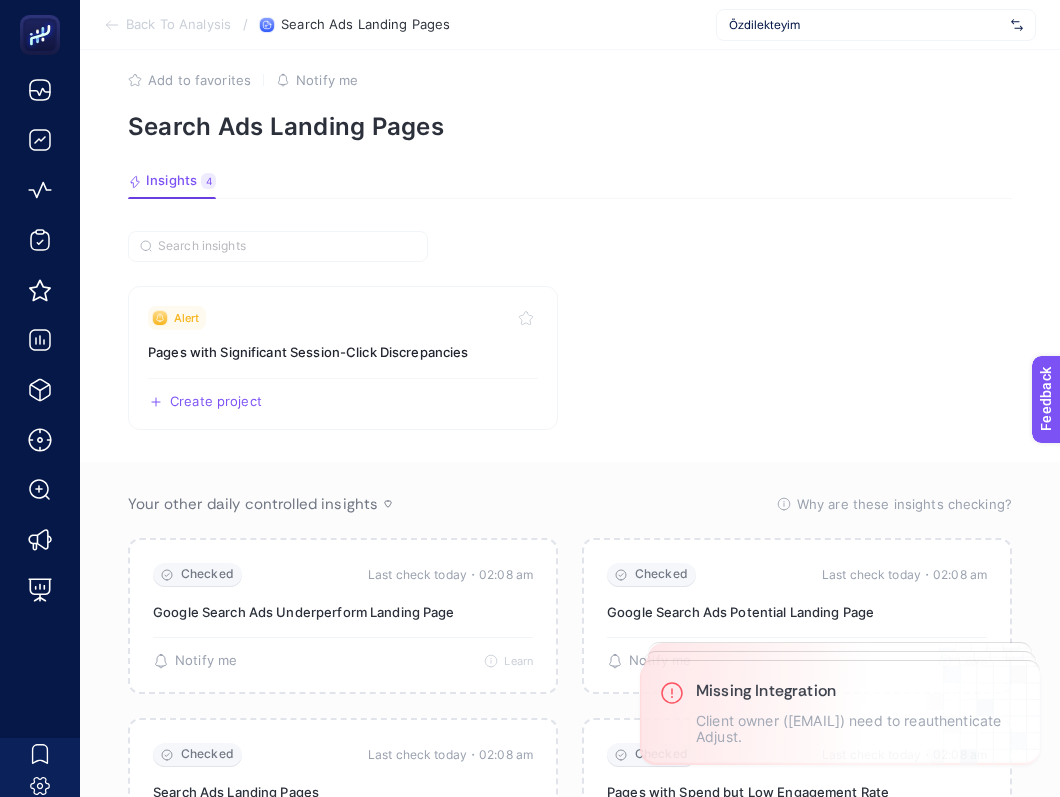 click on "Özdilekteyim" at bounding box center (876, 25) 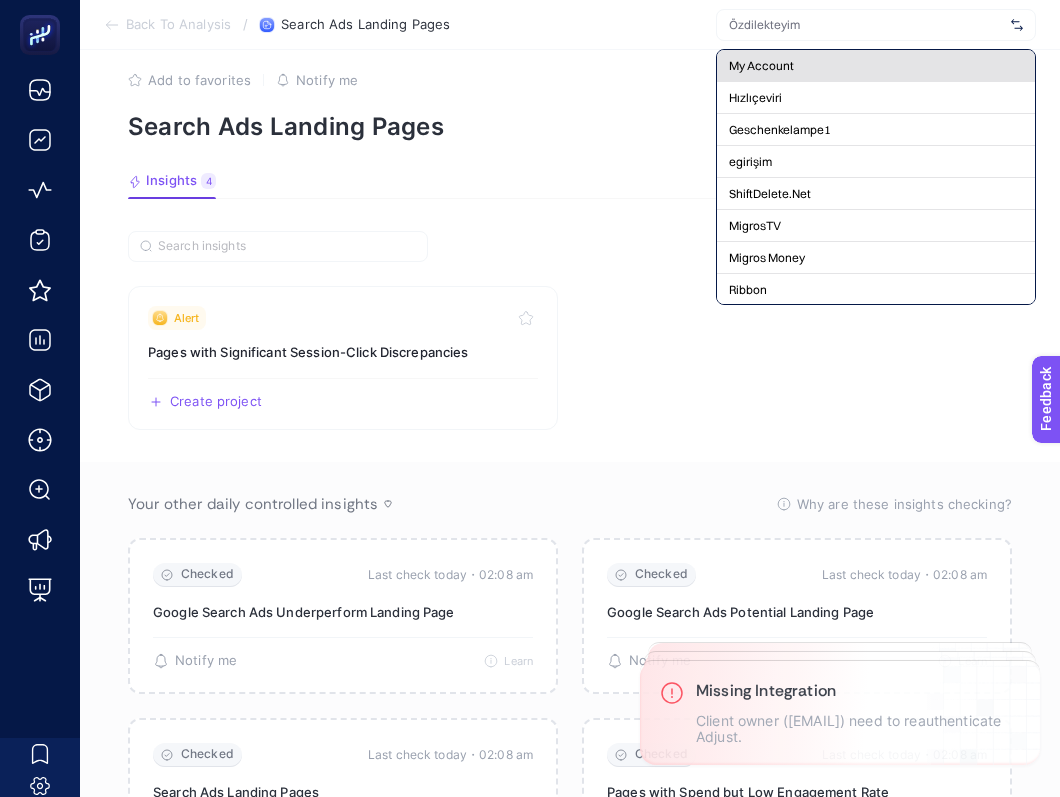 click on "My Account" 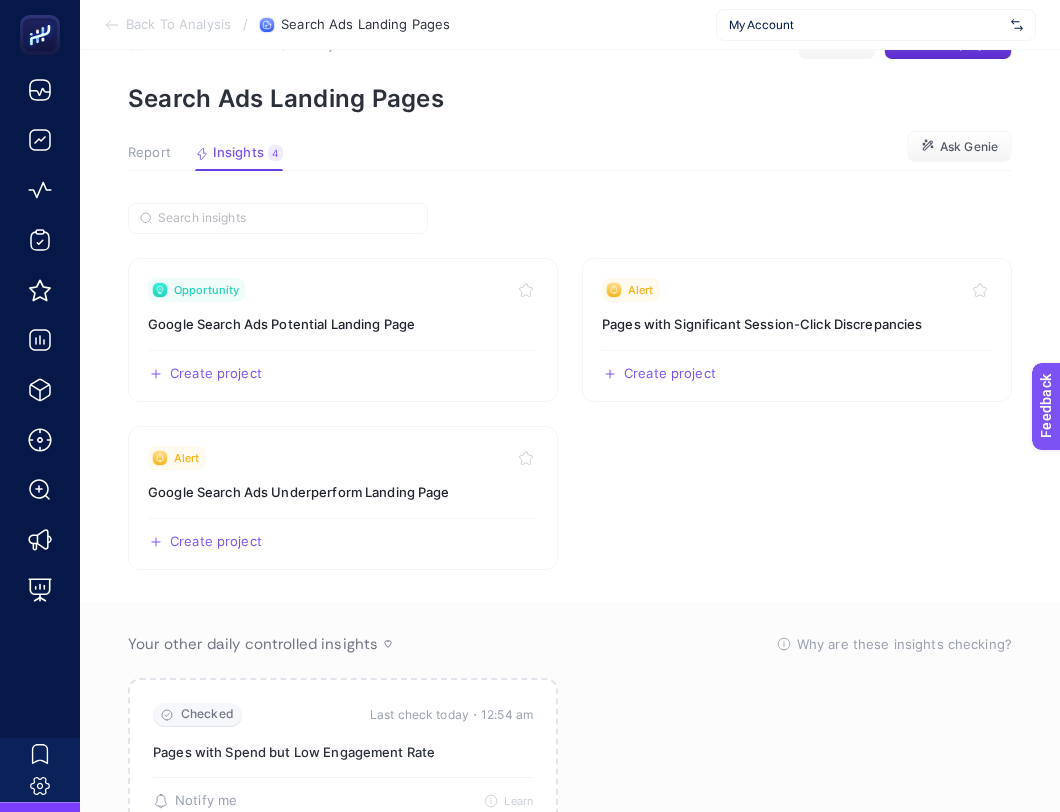 scroll, scrollTop: 47, scrollLeft: 0, axis: vertical 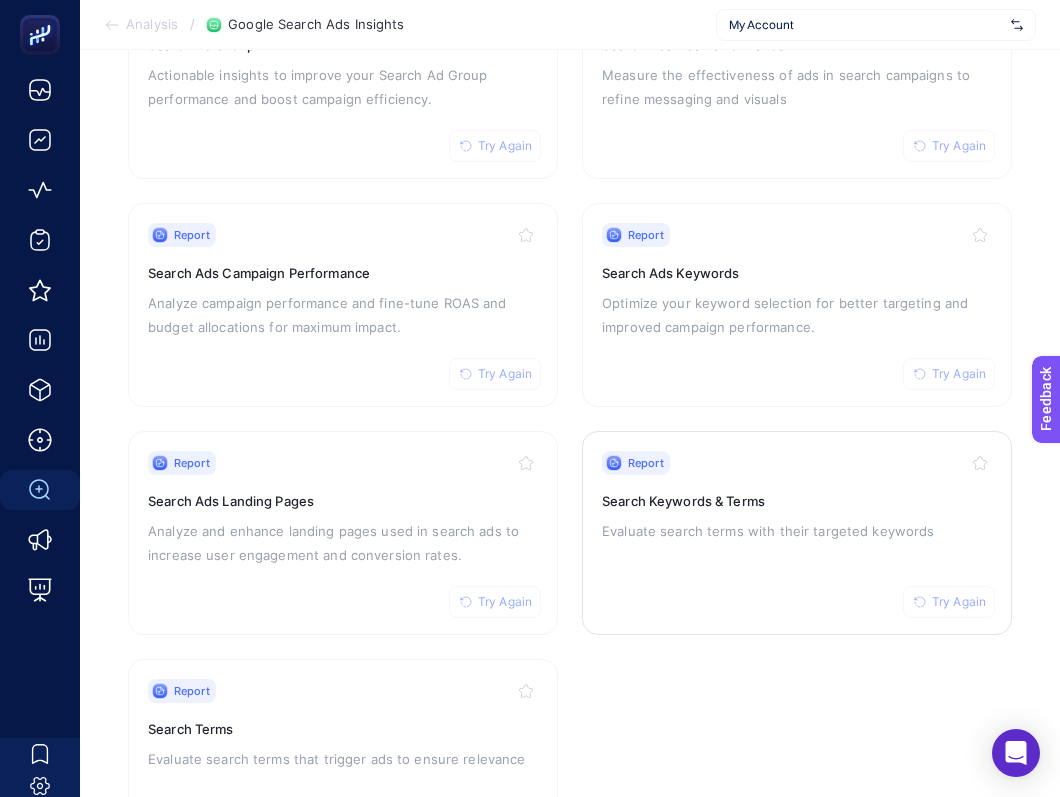 click on "Report Try Again Search Keywords & Terms Evaluate search terms with their targeted keywords" at bounding box center [797, 533] 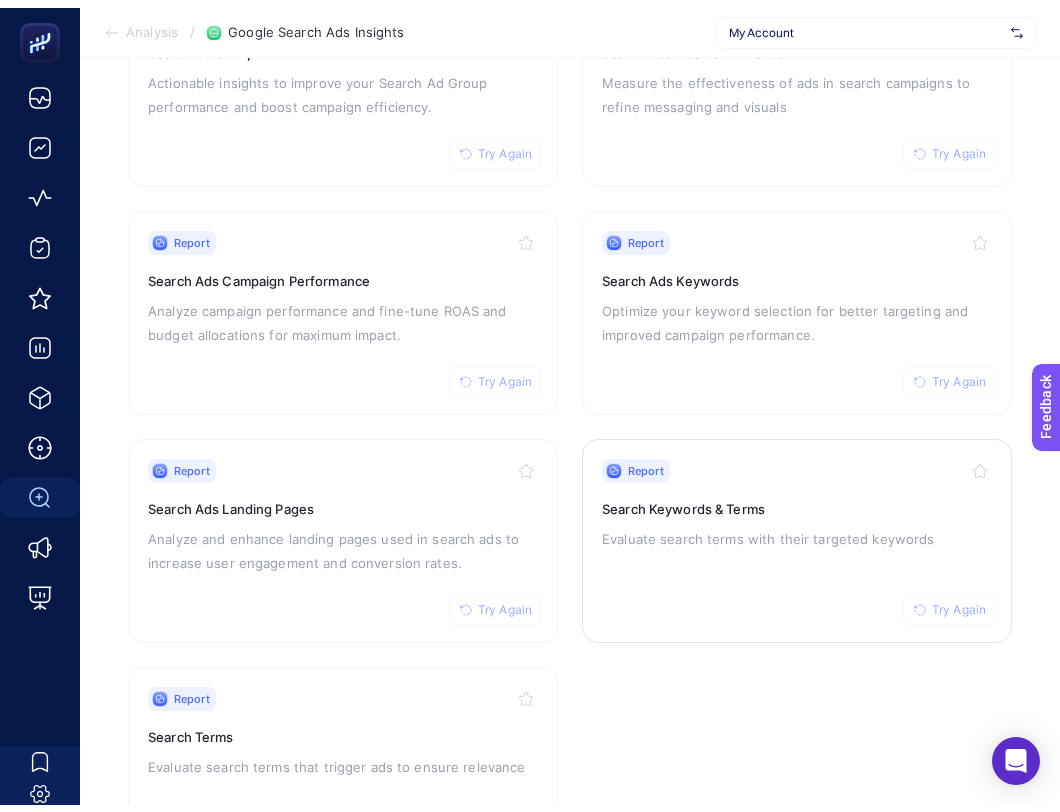 scroll, scrollTop: 90, scrollLeft: 0, axis: vertical 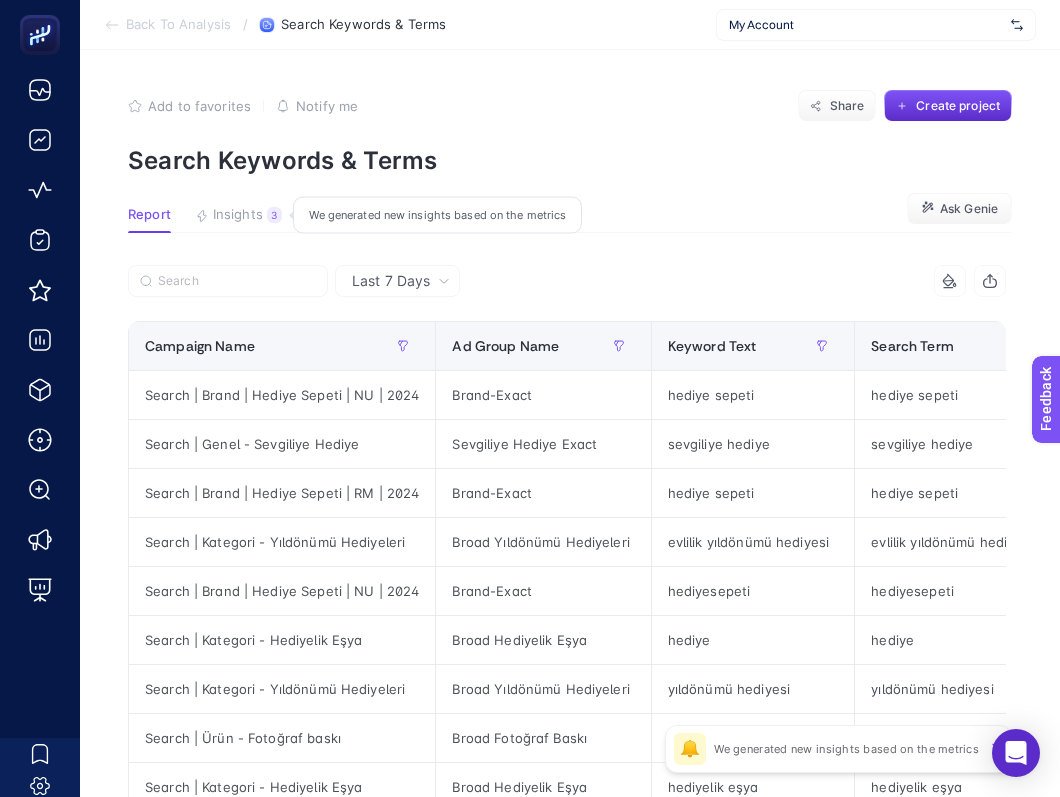 click on "Insights" at bounding box center [238, 215] 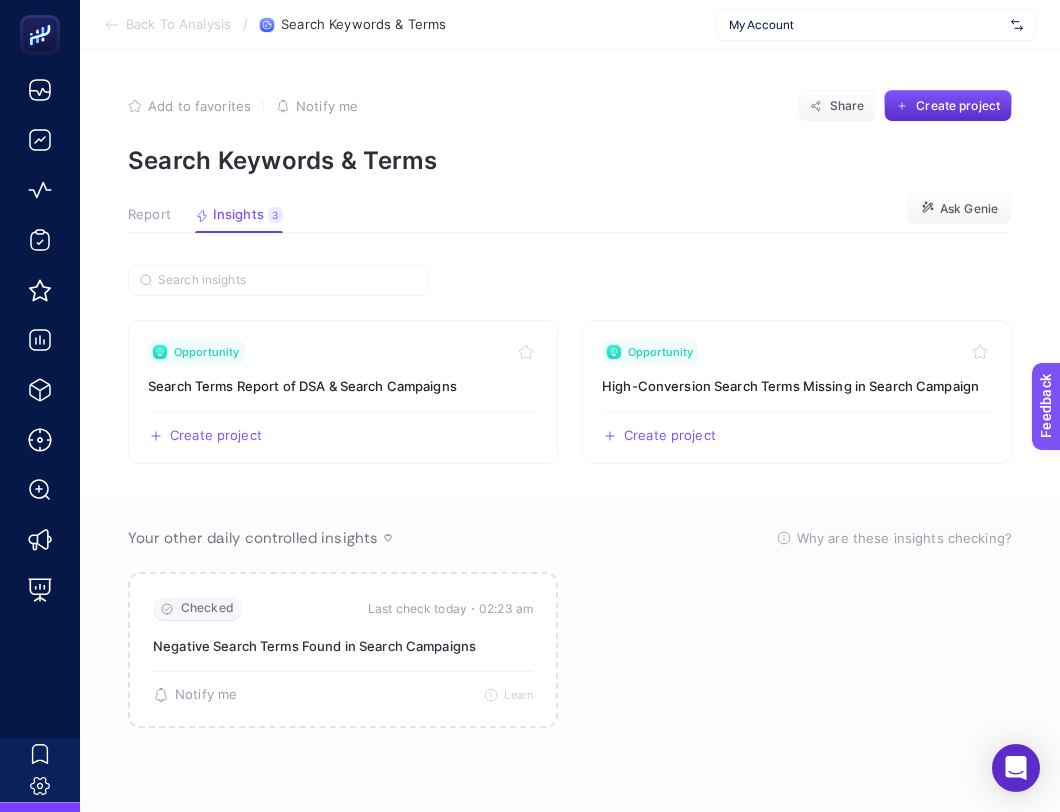 click on "My Account" at bounding box center (866, 25) 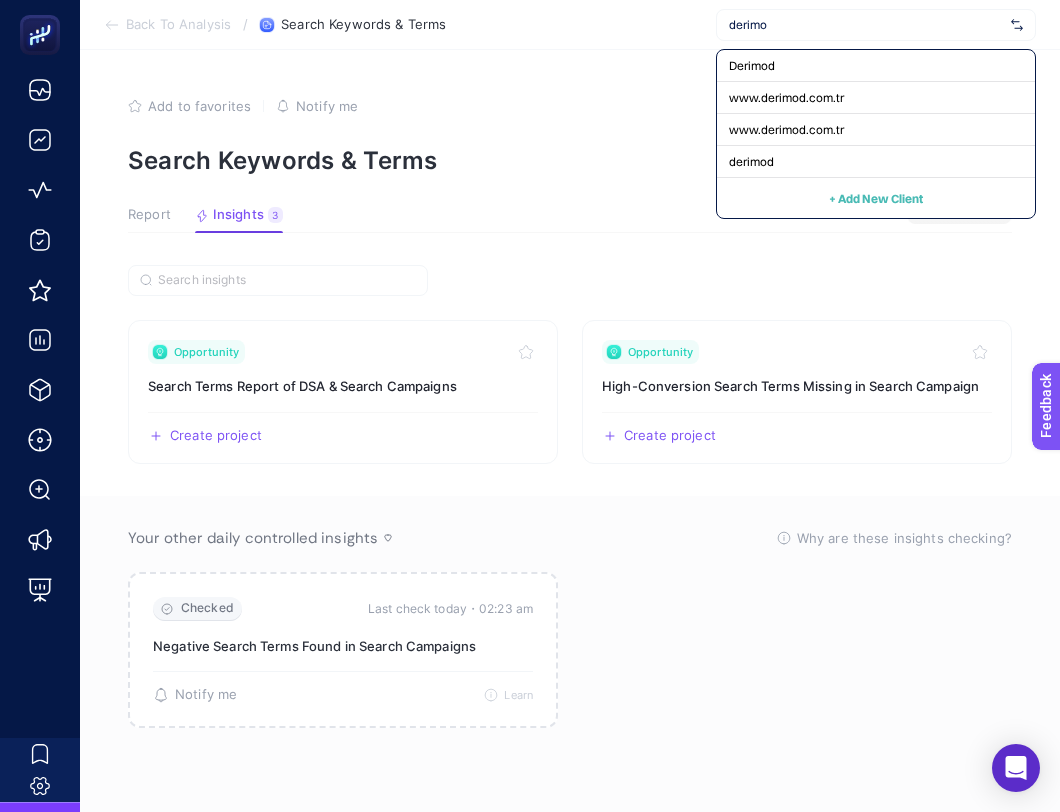 type on "derimod" 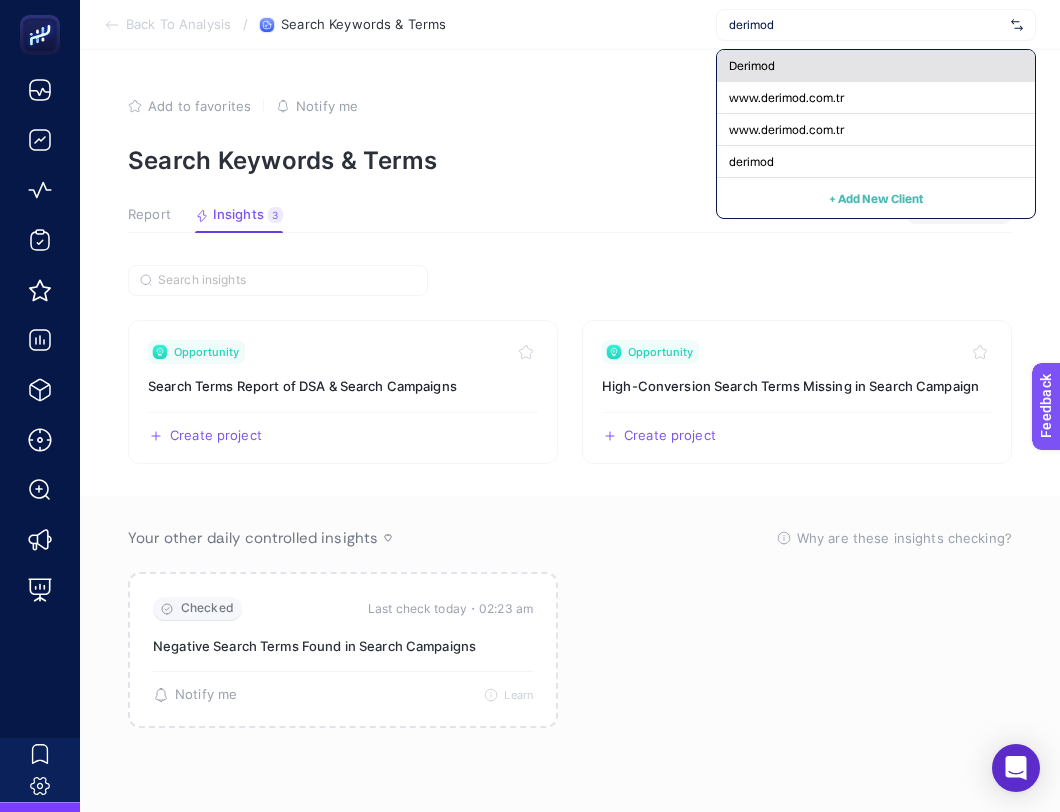 click on "Derimod" 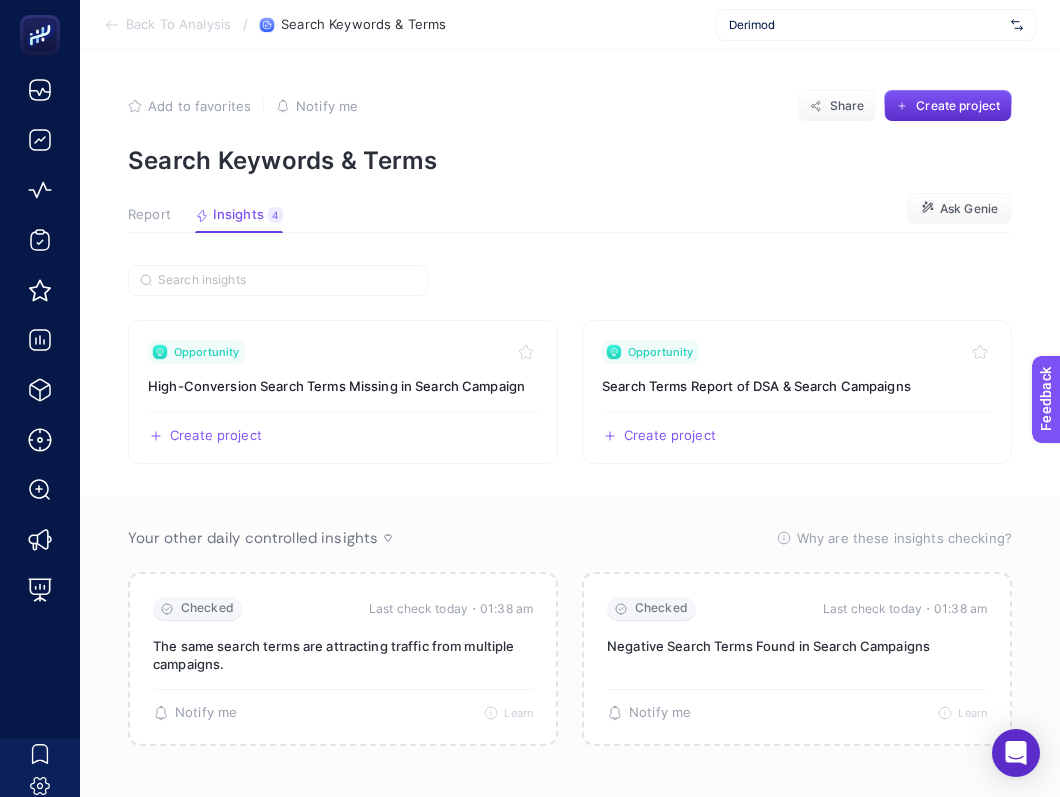 scroll, scrollTop: 23, scrollLeft: 1, axis: both 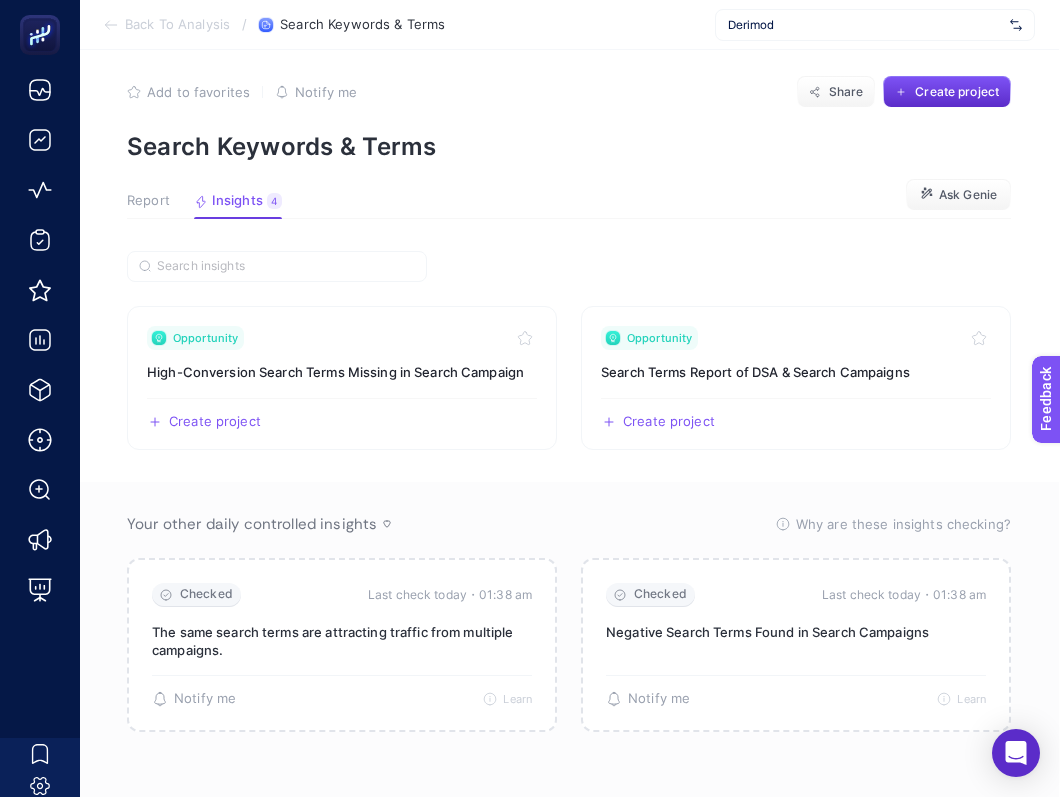 click on "Derimod" at bounding box center (865, 25) 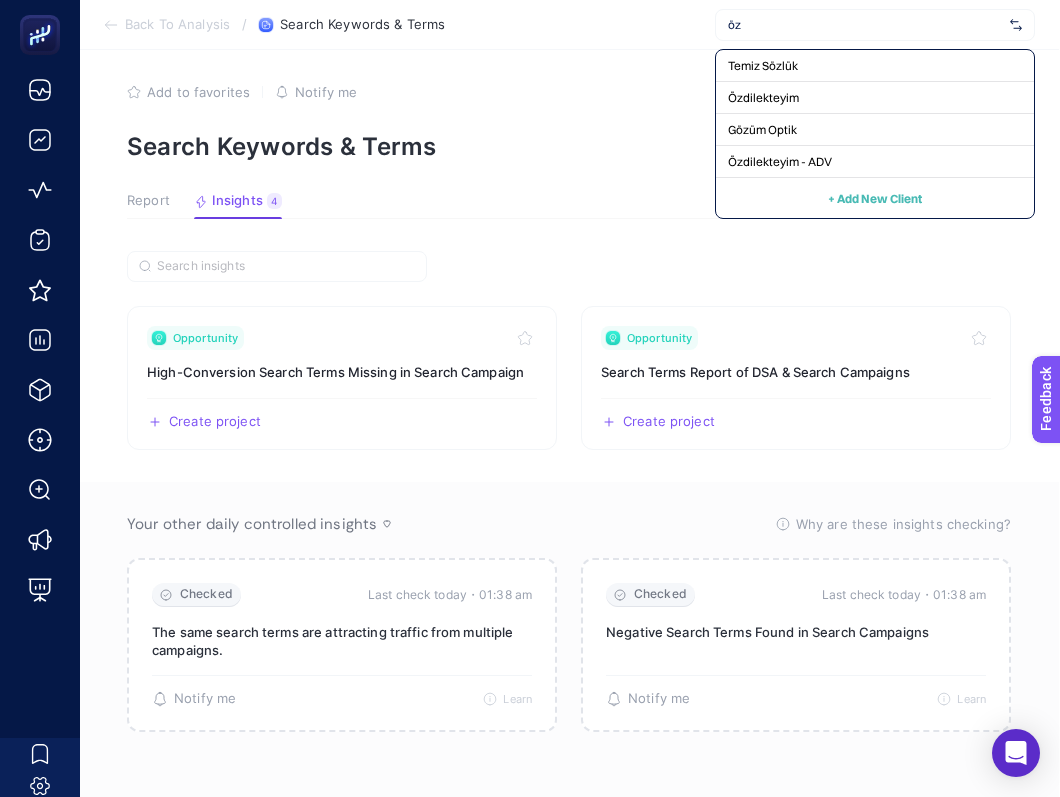 type on "özd" 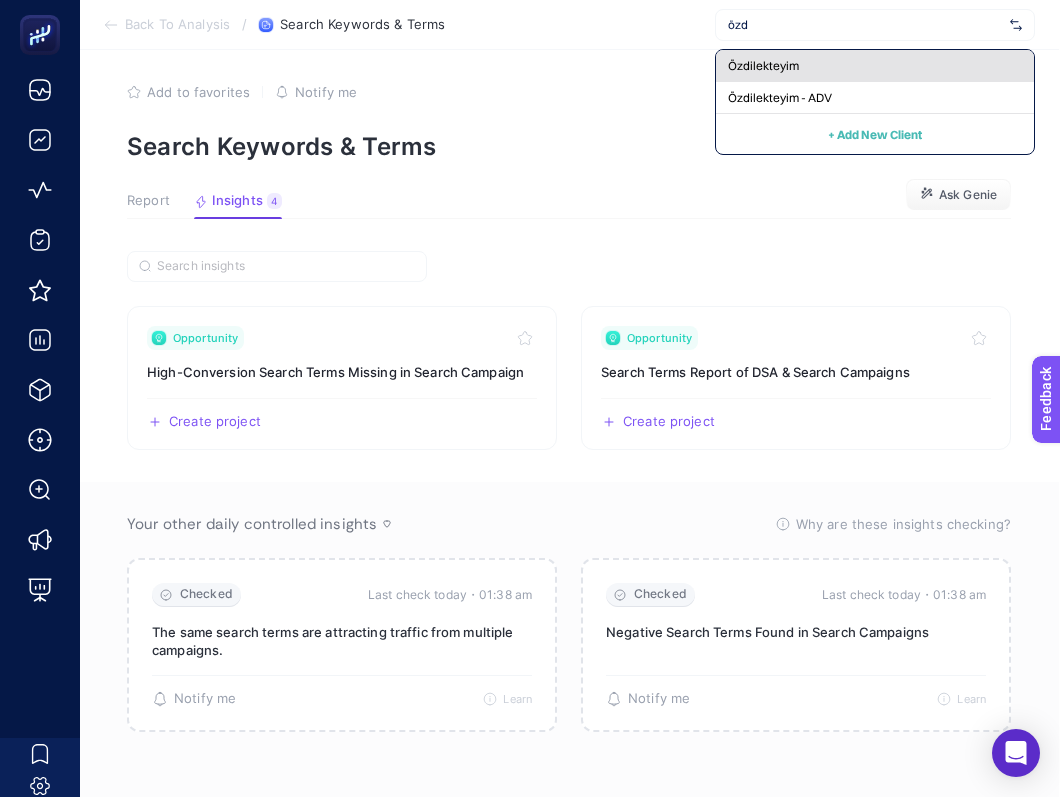 click on "Özdilekteyim" 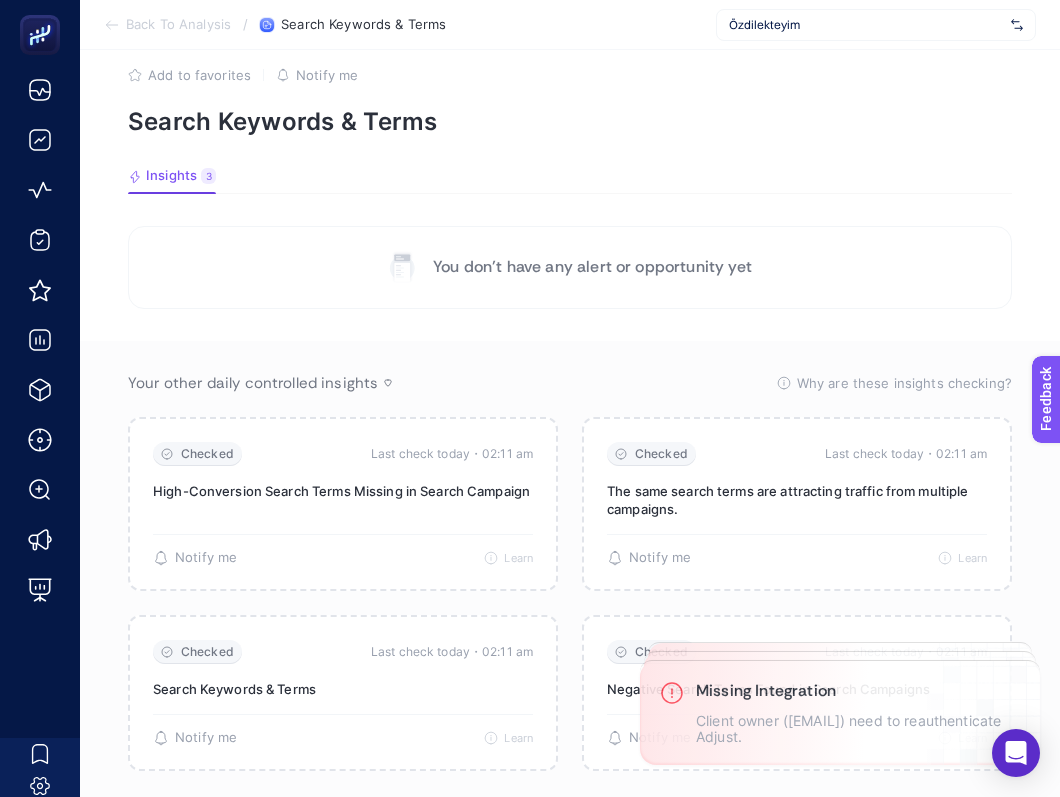 scroll, scrollTop: 74, scrollLeft: 0, axis: vertical 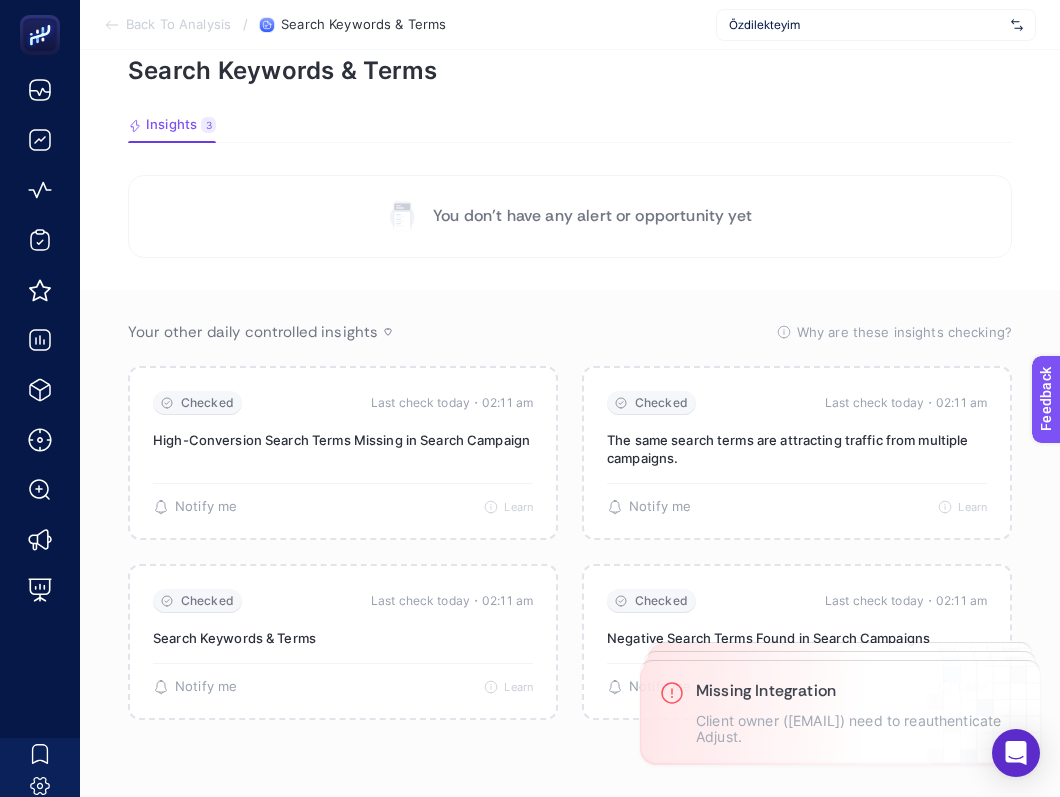 click on "Özdilekteyim" at bounding box center (866, 25) 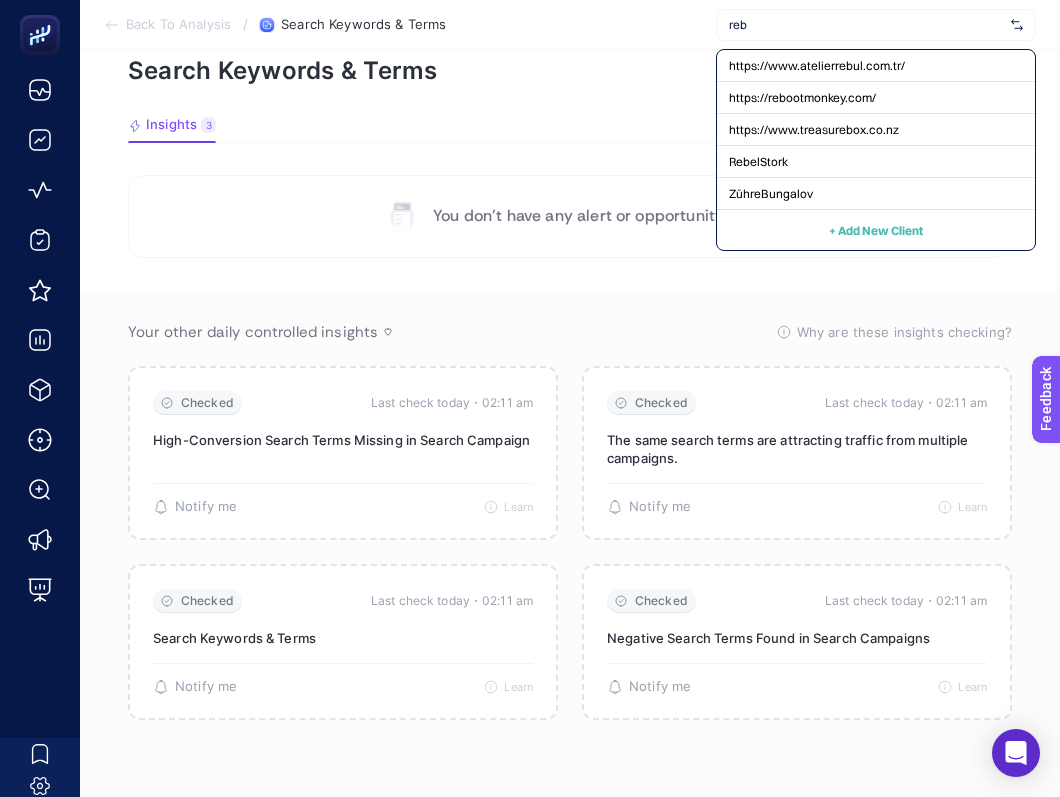 type on "rebu" 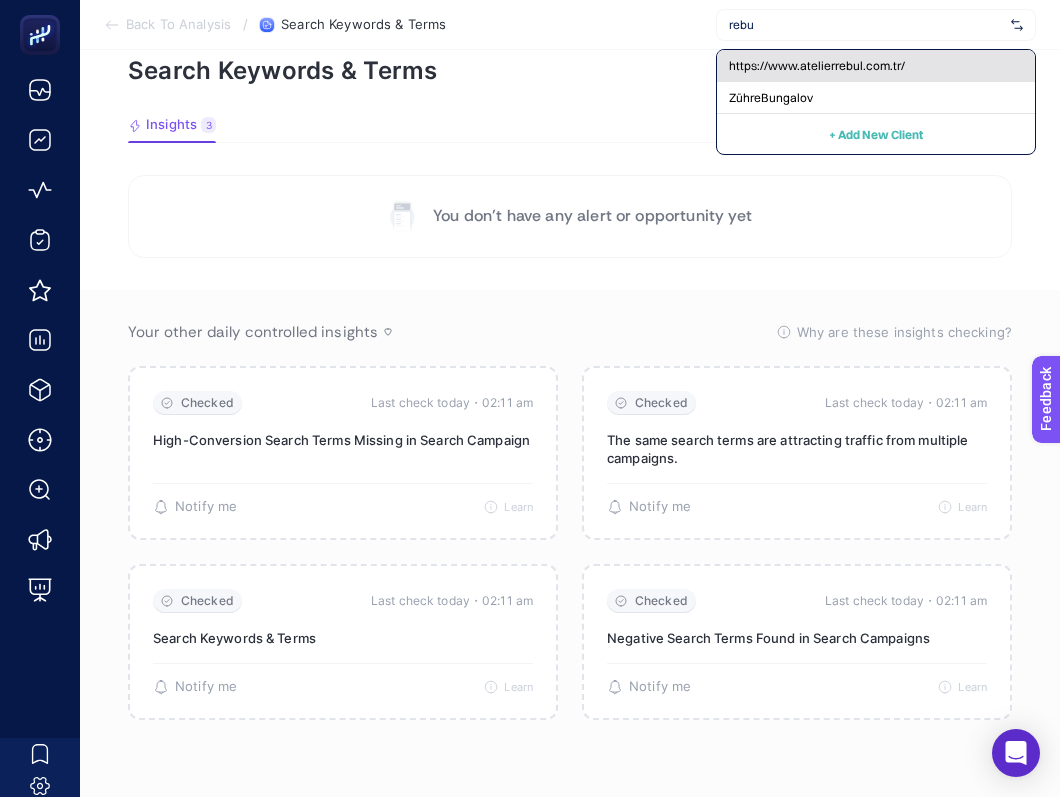 click on "https://www.atelierrebul.com.tr/" at bounding box center [817, 66] 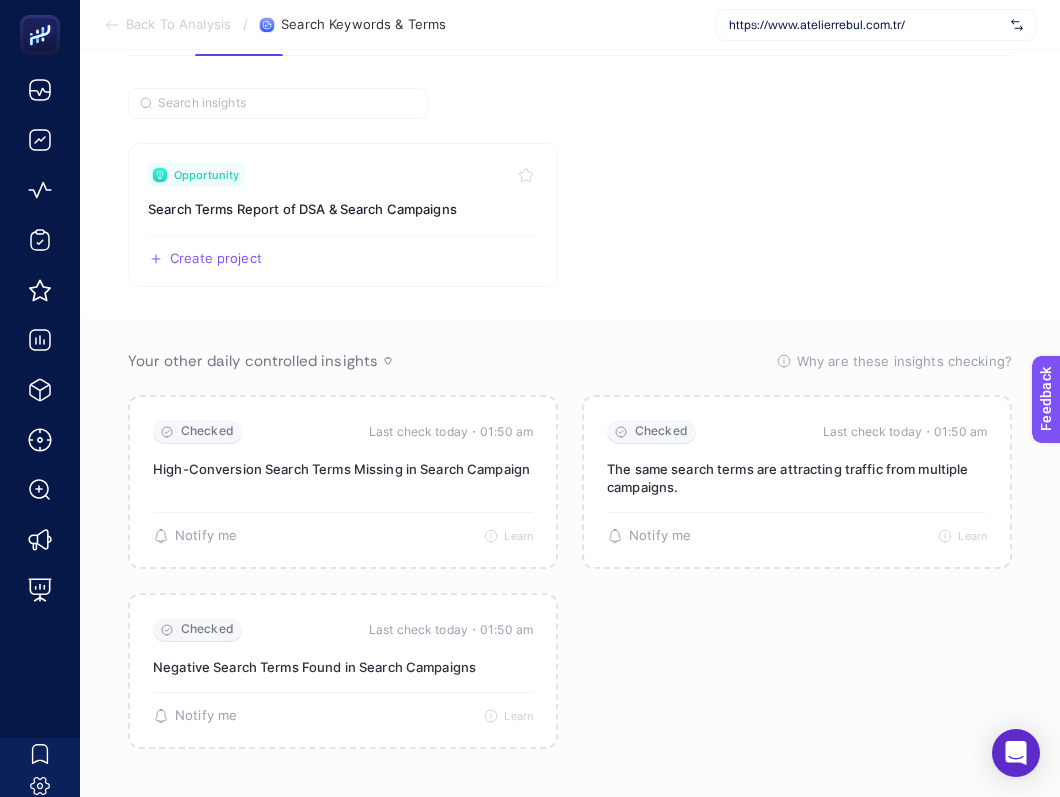 scroll, scrollTop: 194, scrollLeft: 0, axis: vertical 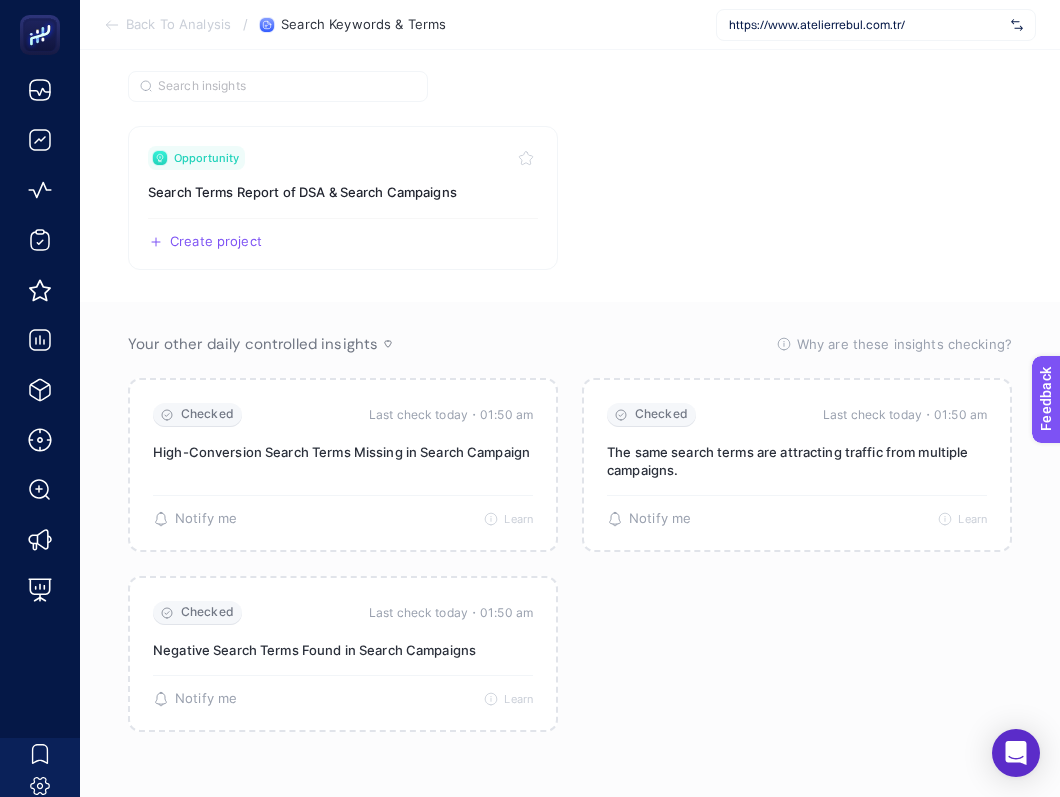 click on "https://www.atelierrebul.com.tr/" at bounding box center (866, 25) 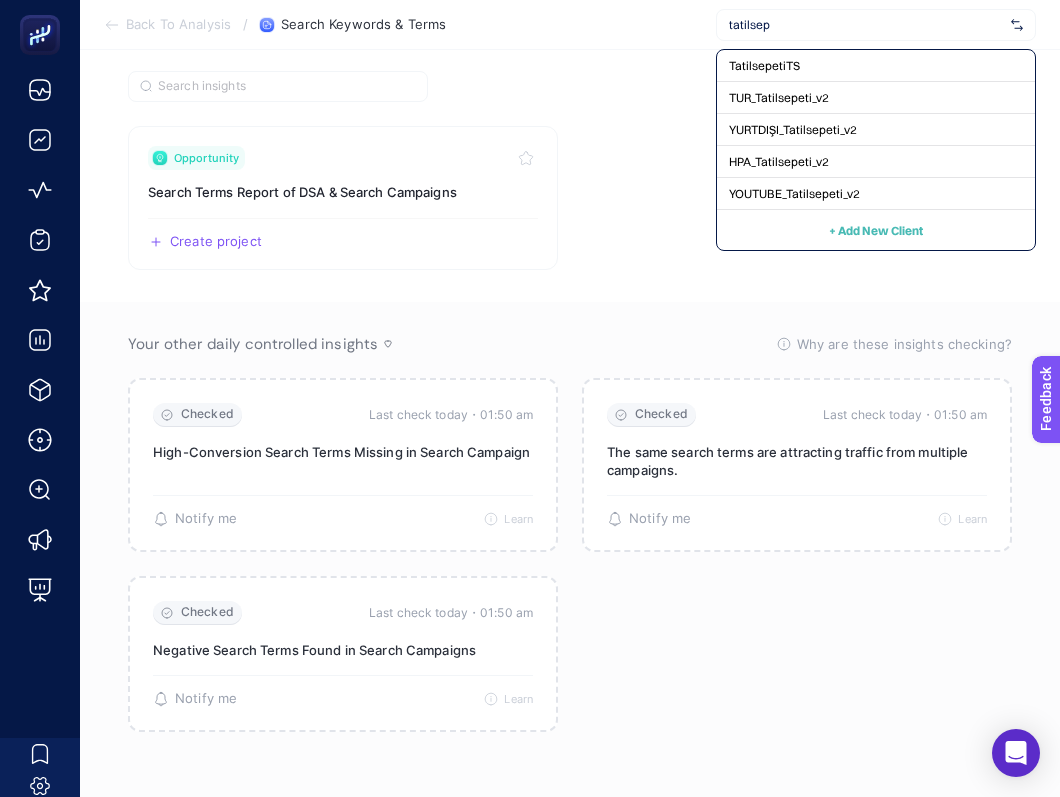 type on "tatilsepe" 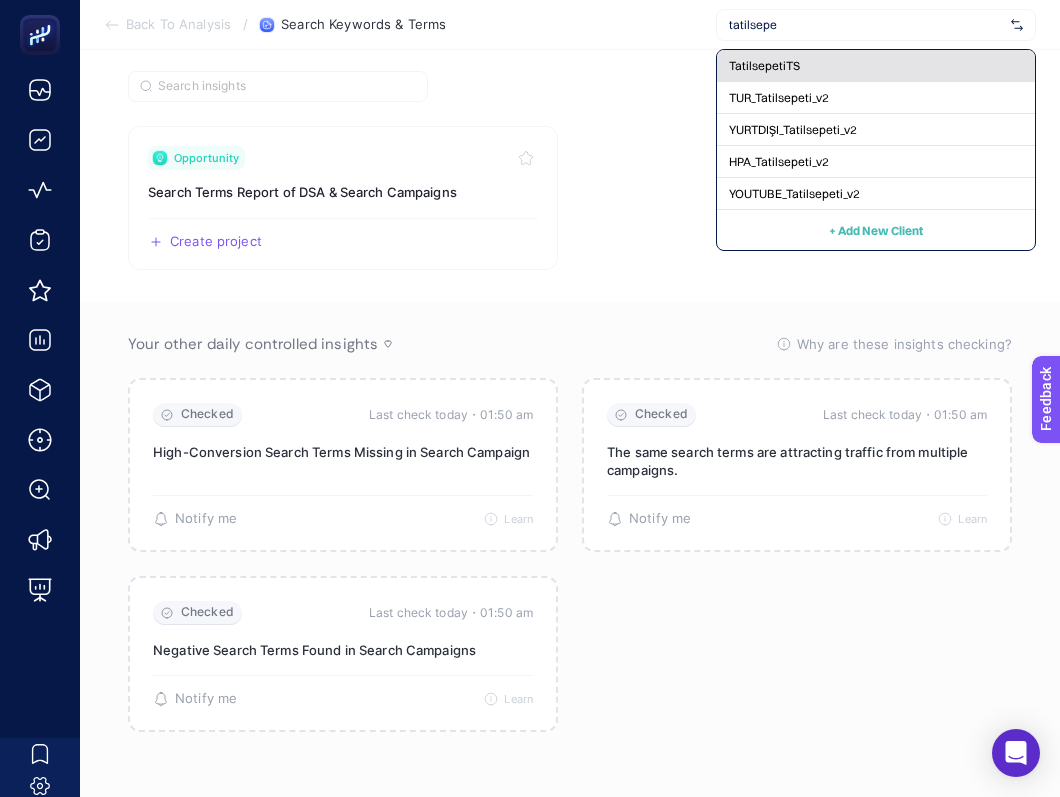 click on "TatilsepetiTS" 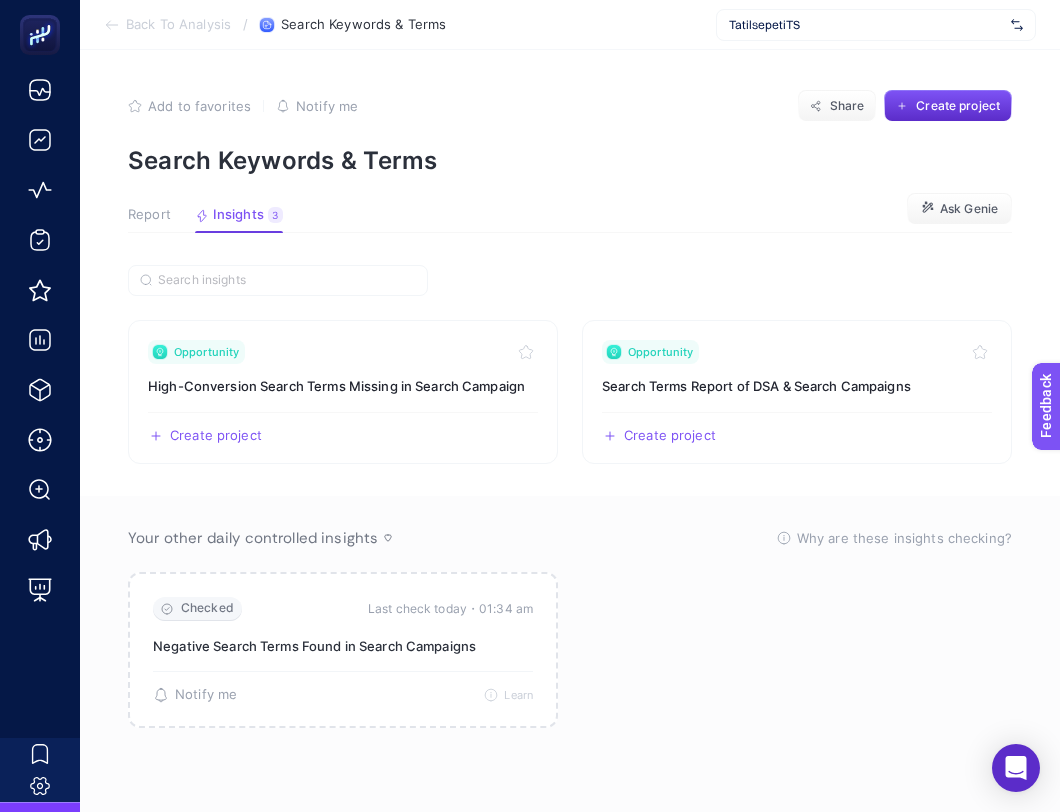 scroll, scrollTop: 8, scrollLeft: 0, axis: vertical 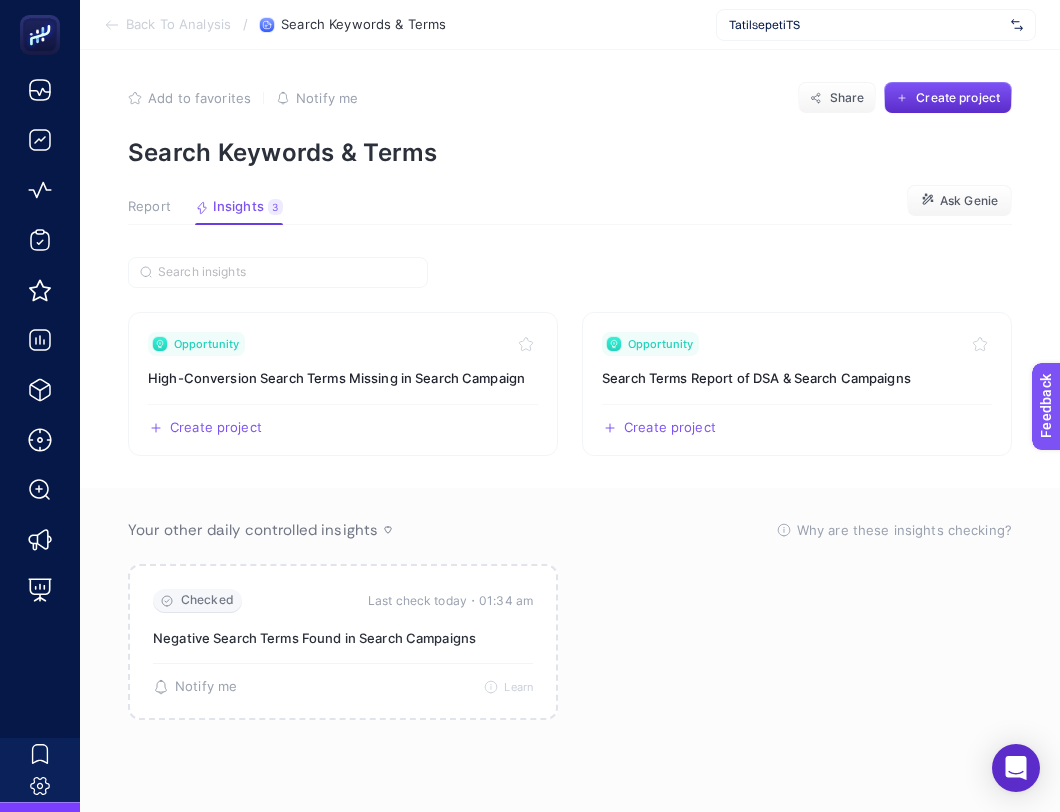 click on "TatilsepetiTS" at bounding box center [866, 25] 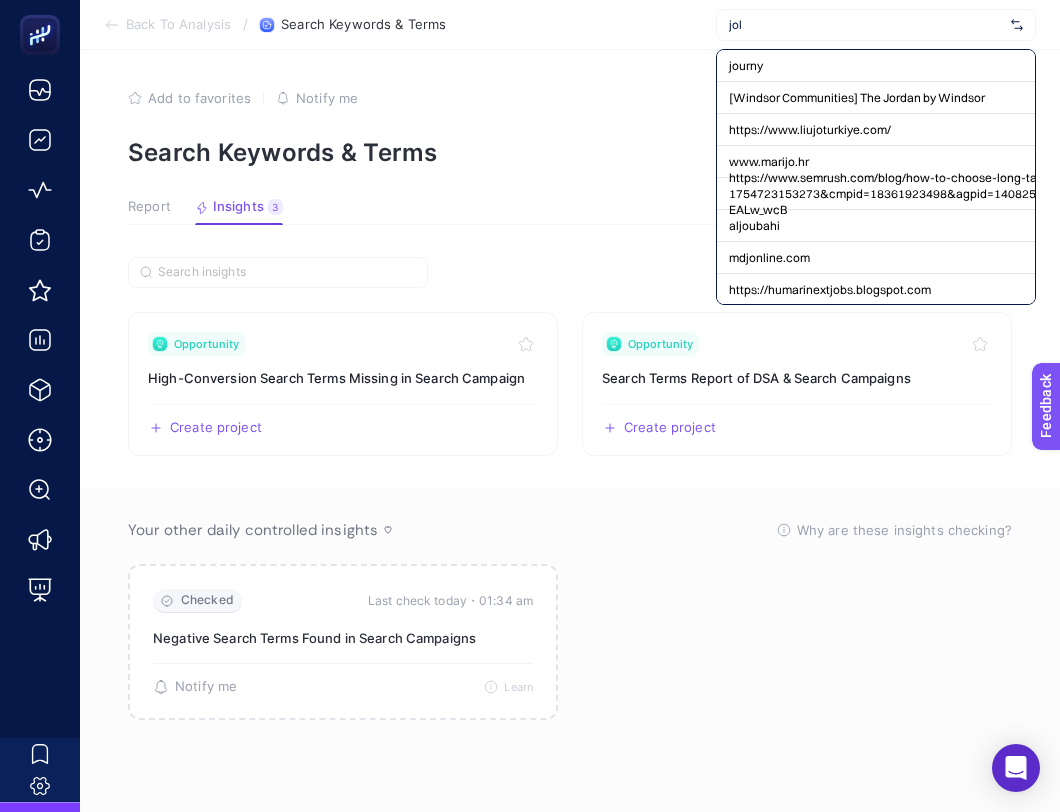 type on "joll" 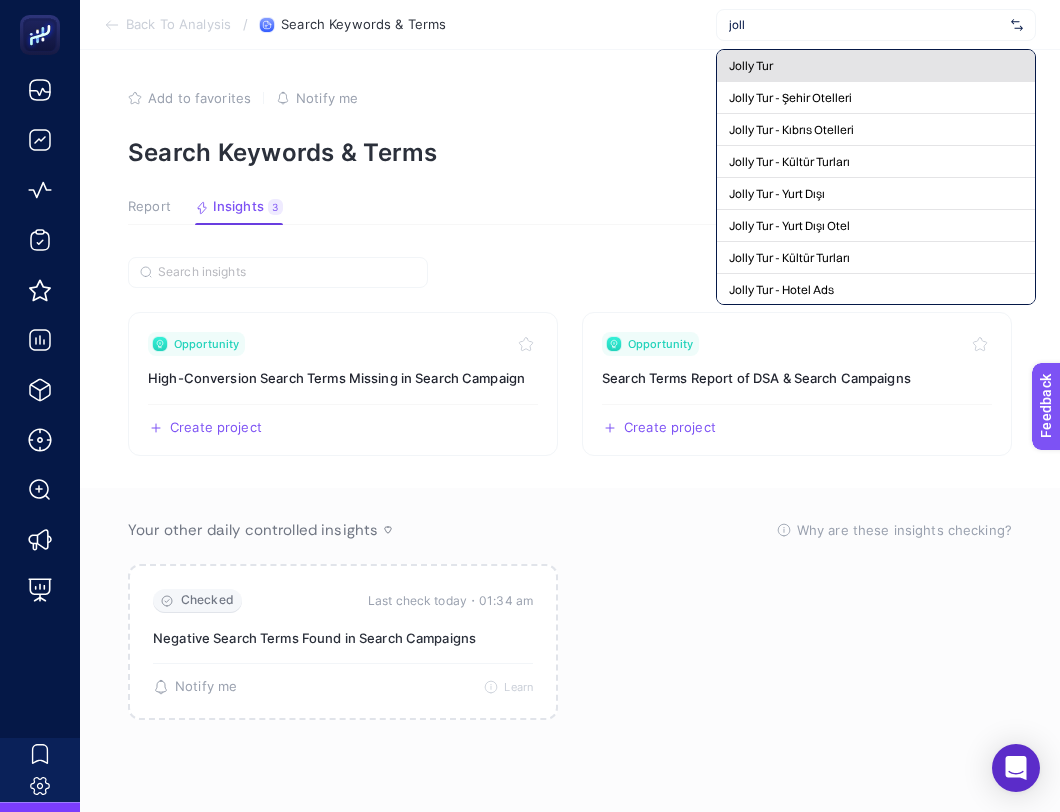 click on "Jolly Tur" 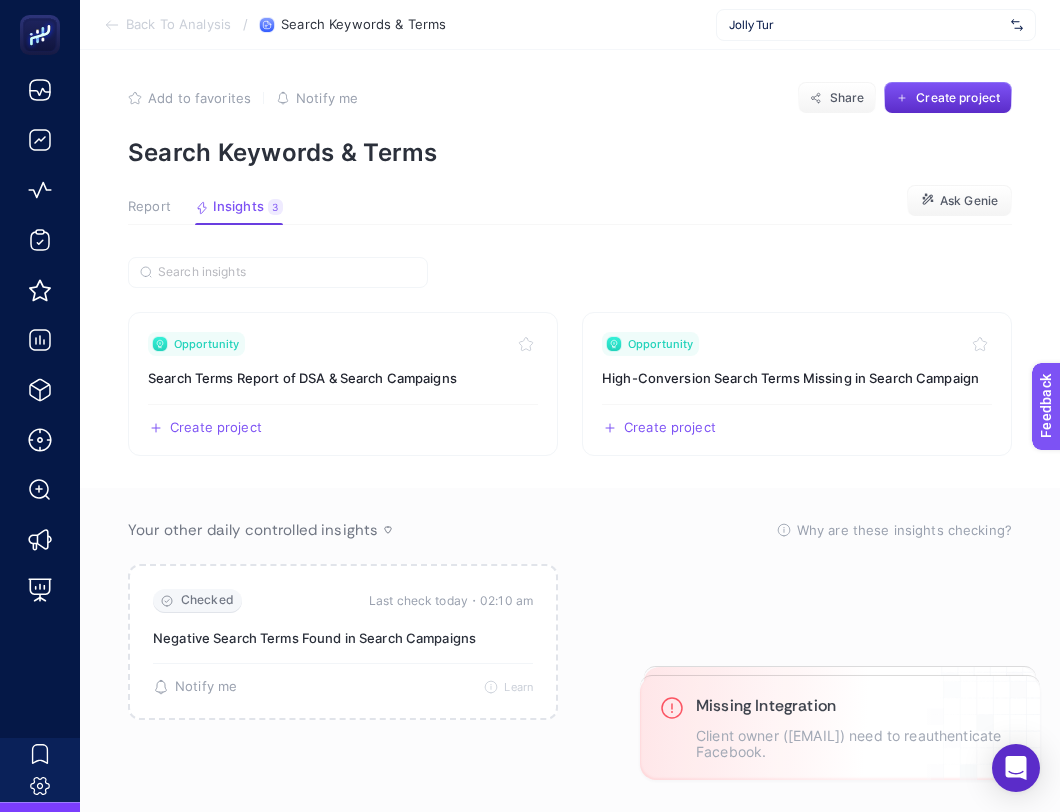 click on "Jolly Tur" at bounding box center (866, 25) 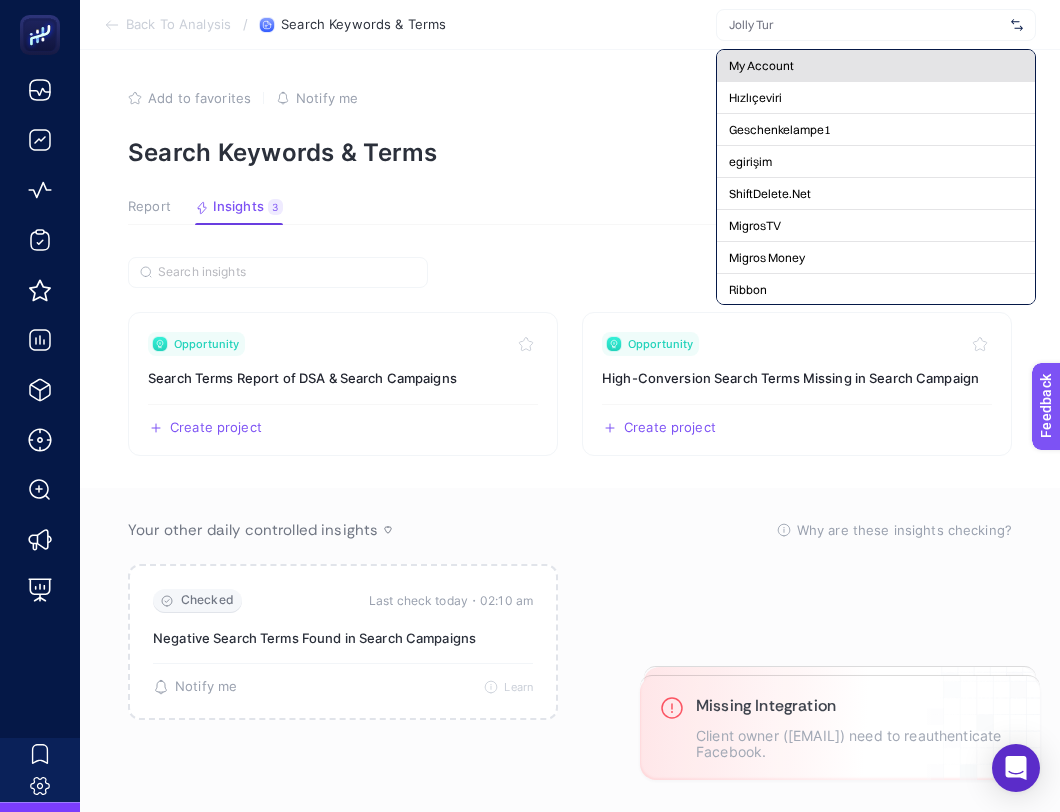 click on "My Account" 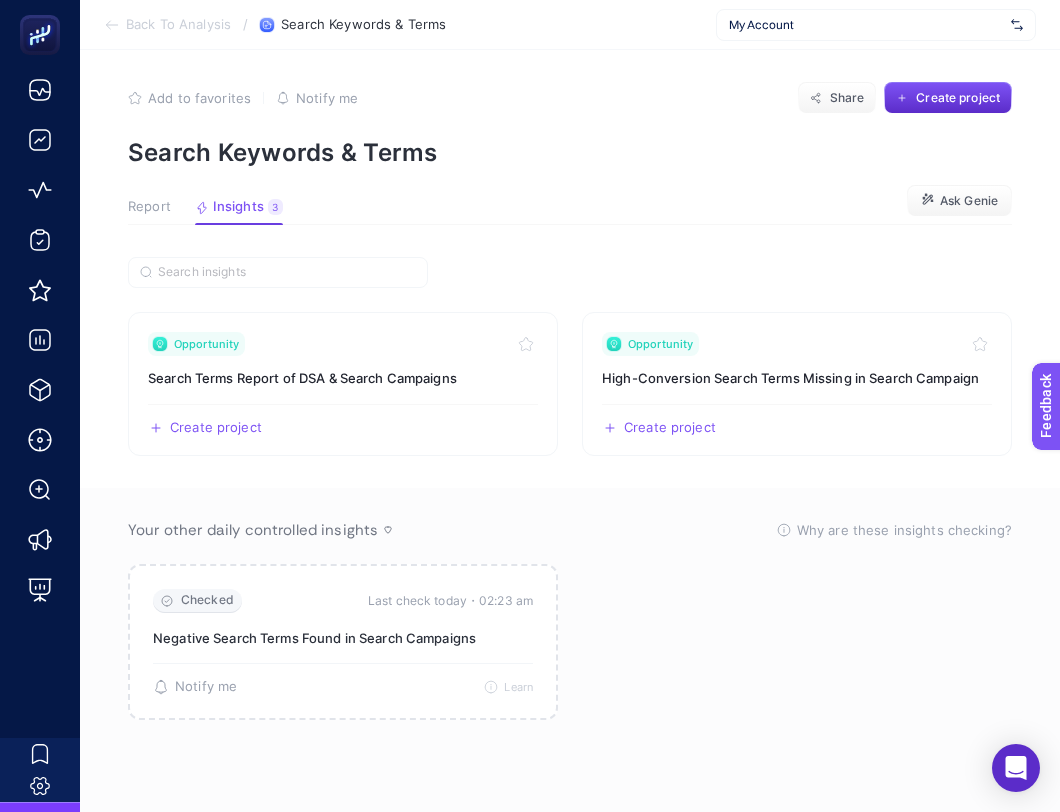 click on "My Account" at bounding box center (876, 25) 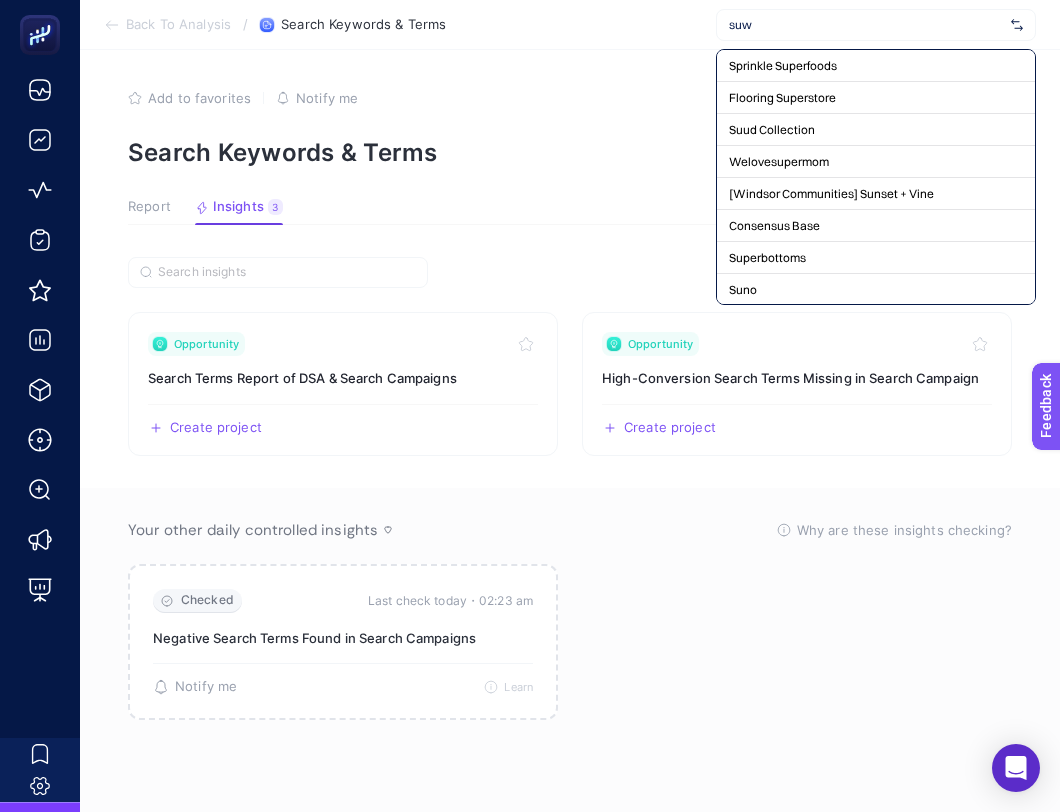type on "suwe" 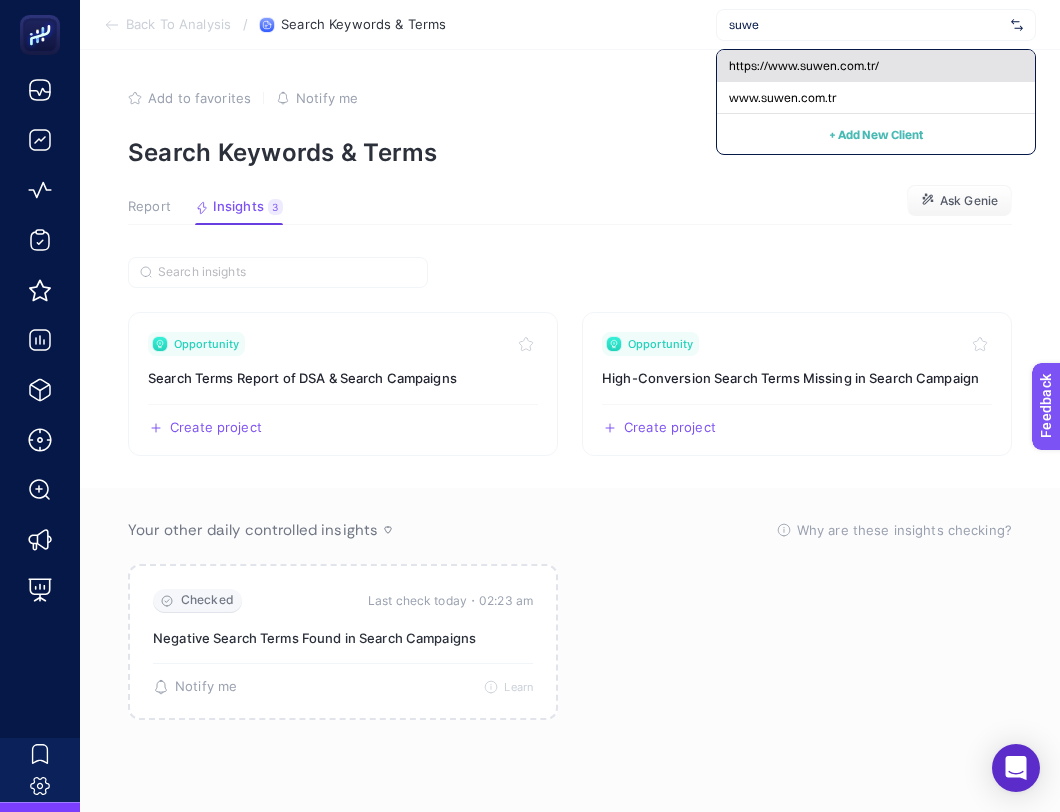 click on "https://www.suwen.com.tr/" at bounding box center [804, 66] 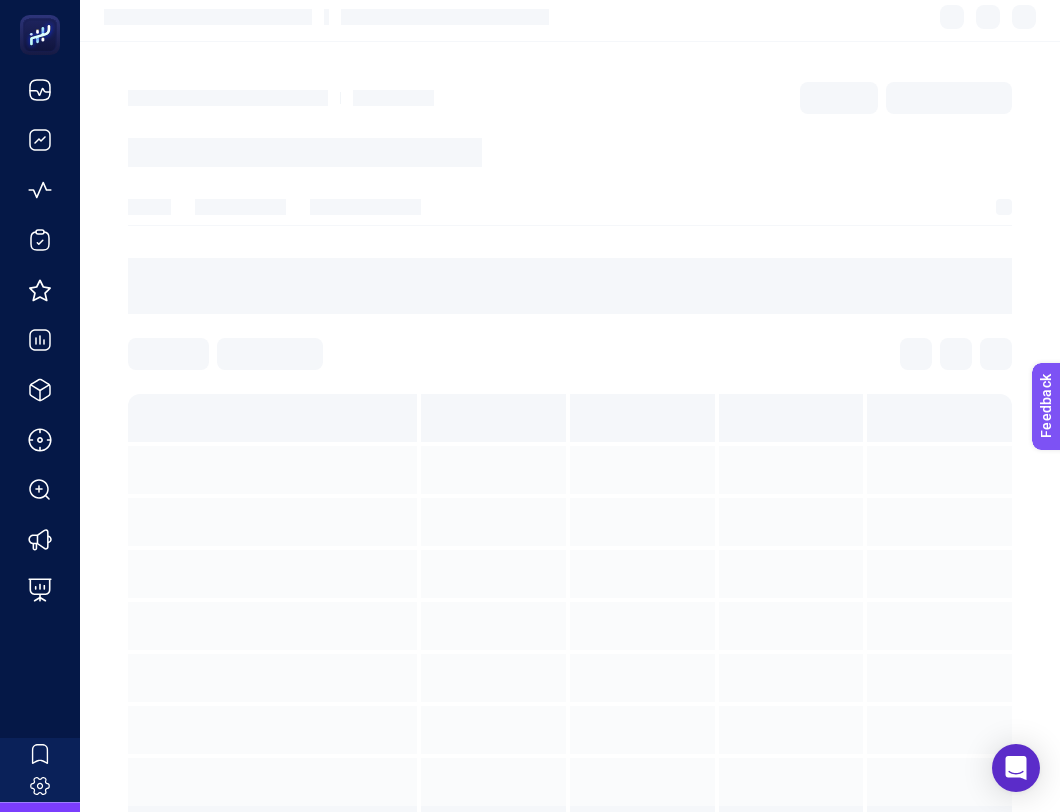 scroll, scrollTop: 0, scrollLeft: 0, axis: both 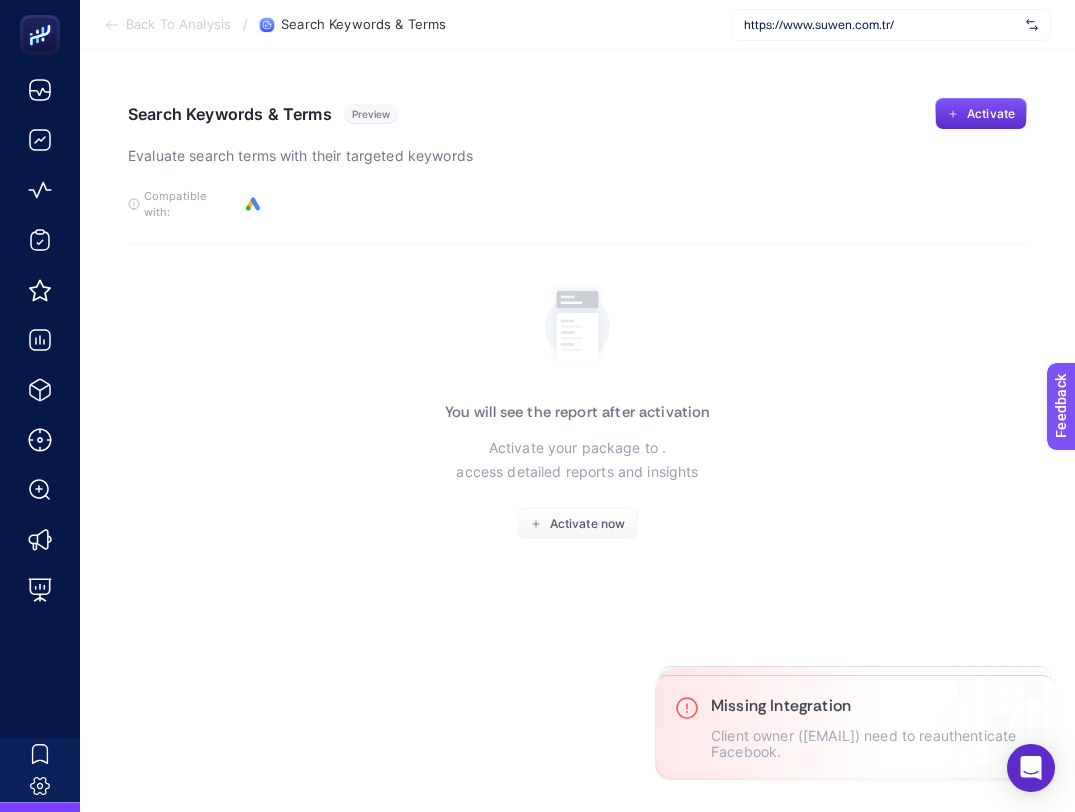 click on "https://www.suwen.com.tr/" at bounding box center [881, 25] 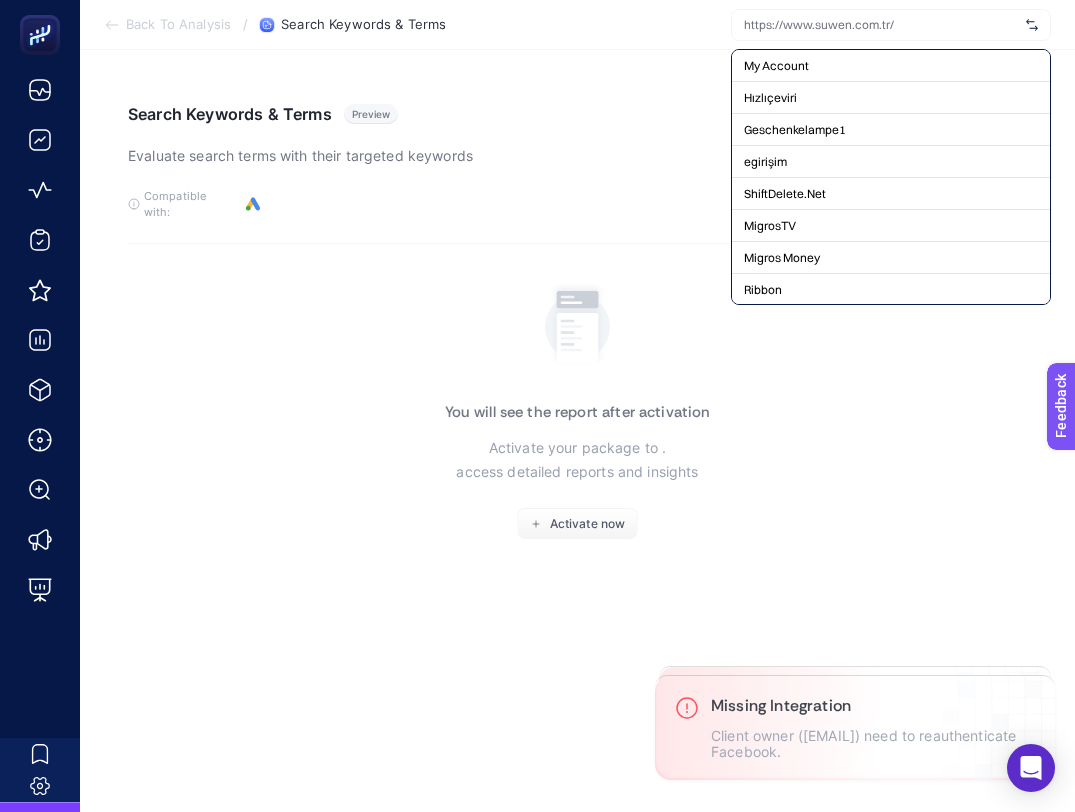 type on "d" 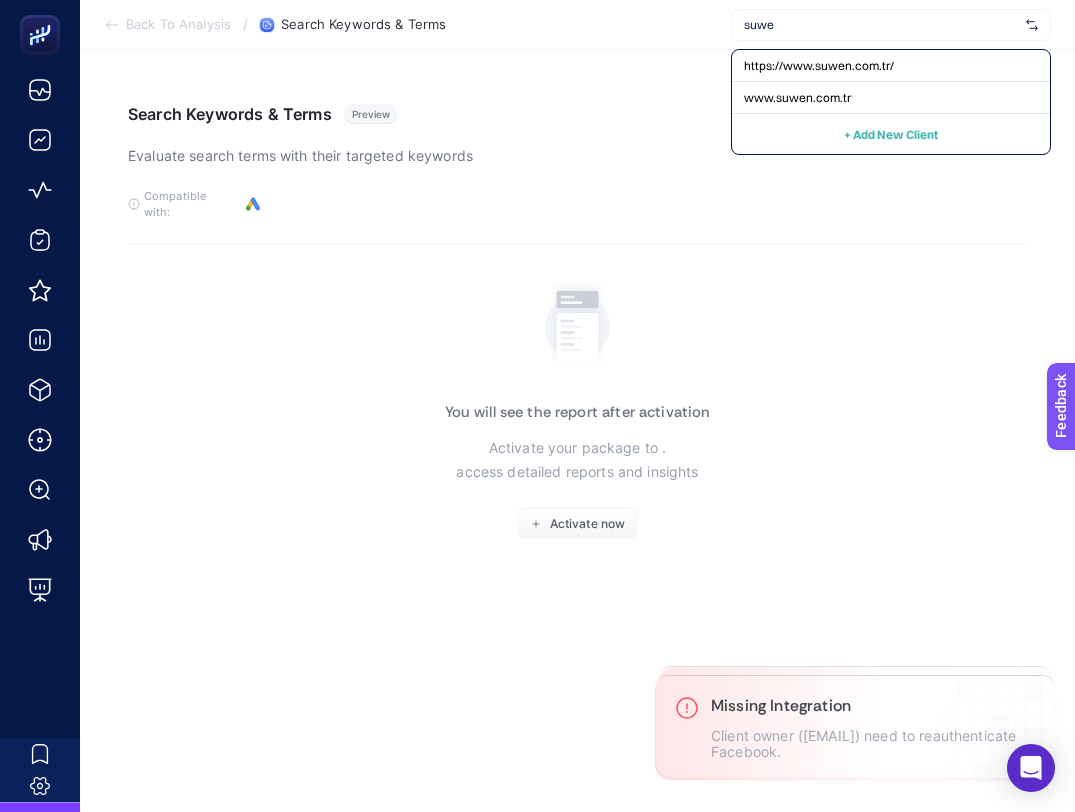 type on "suwen" 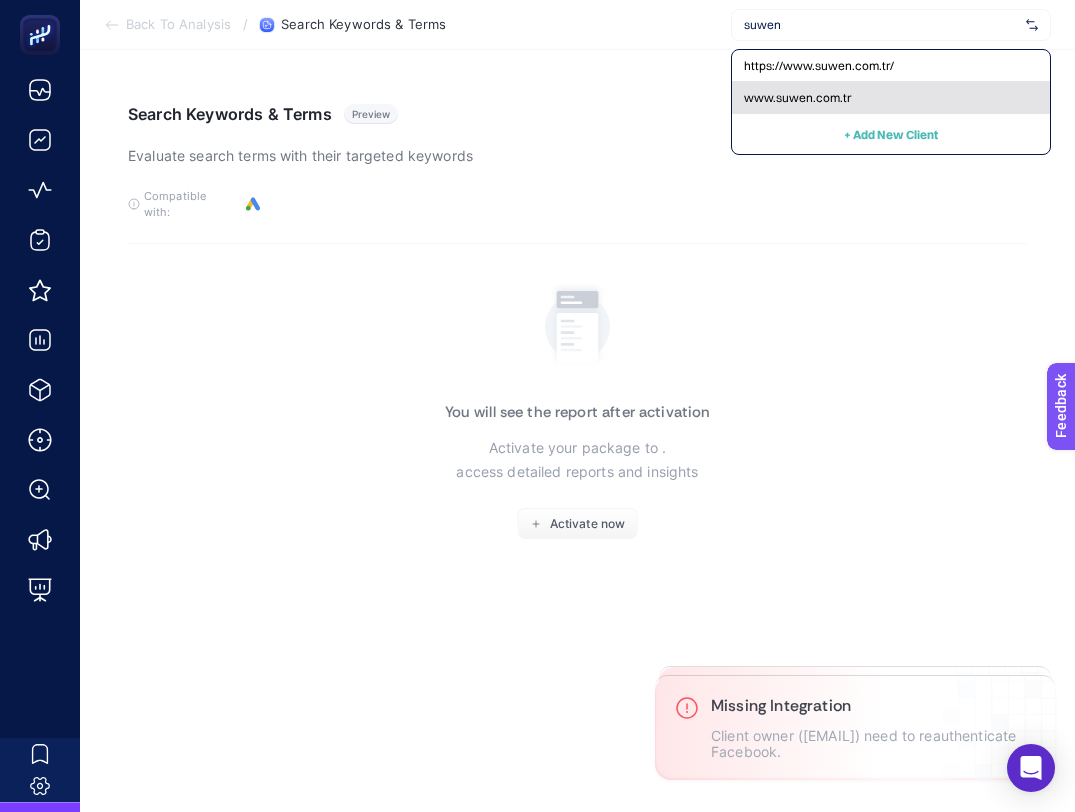 click on "www.suwen.com.tr" at bounding box center (797, 98) 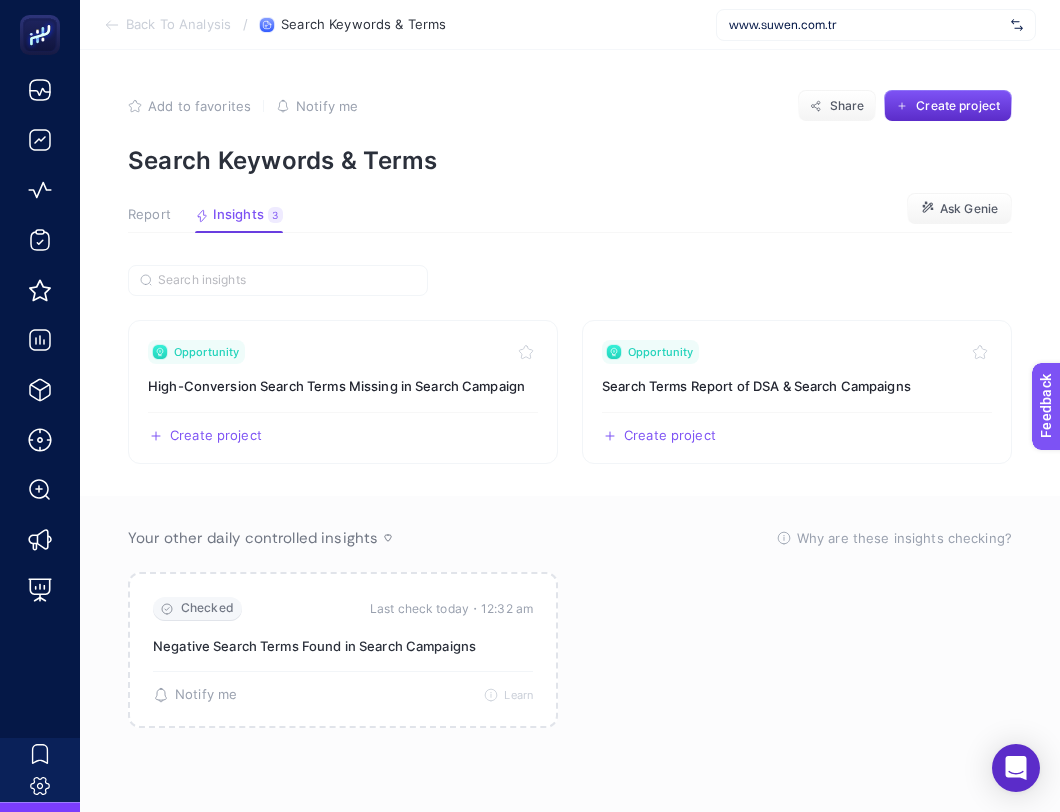 click on "www.suwen.com.tr" at bounding box center (876, 25) 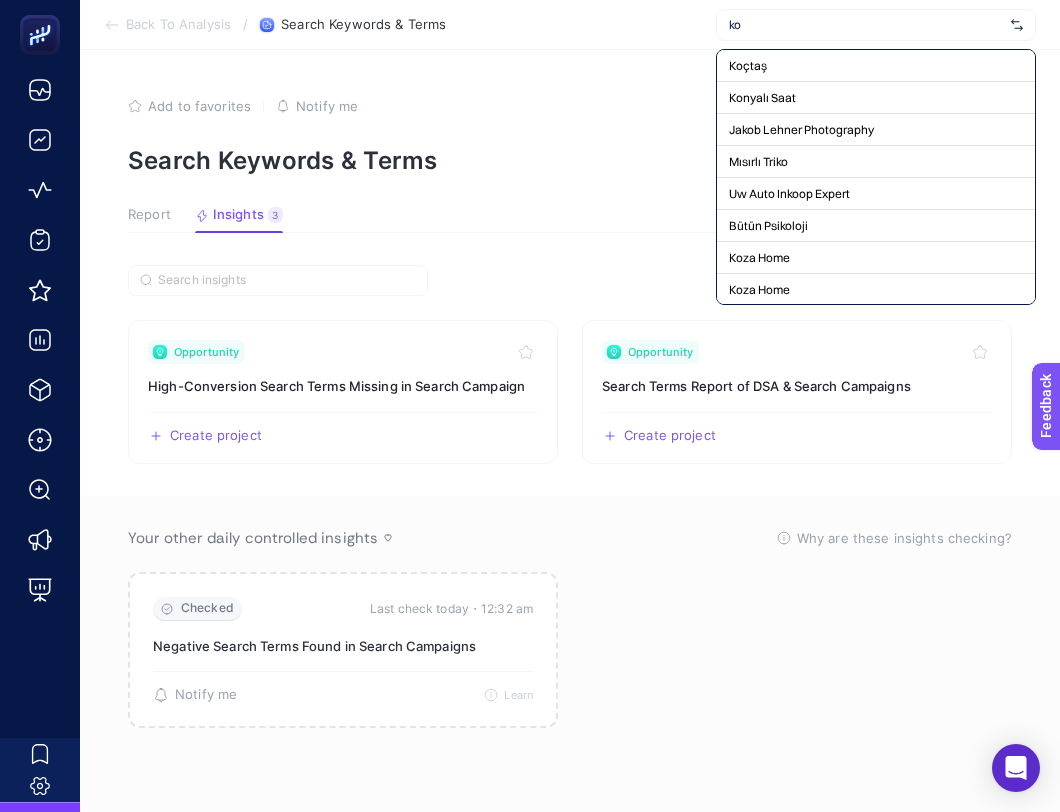 type on "koç" 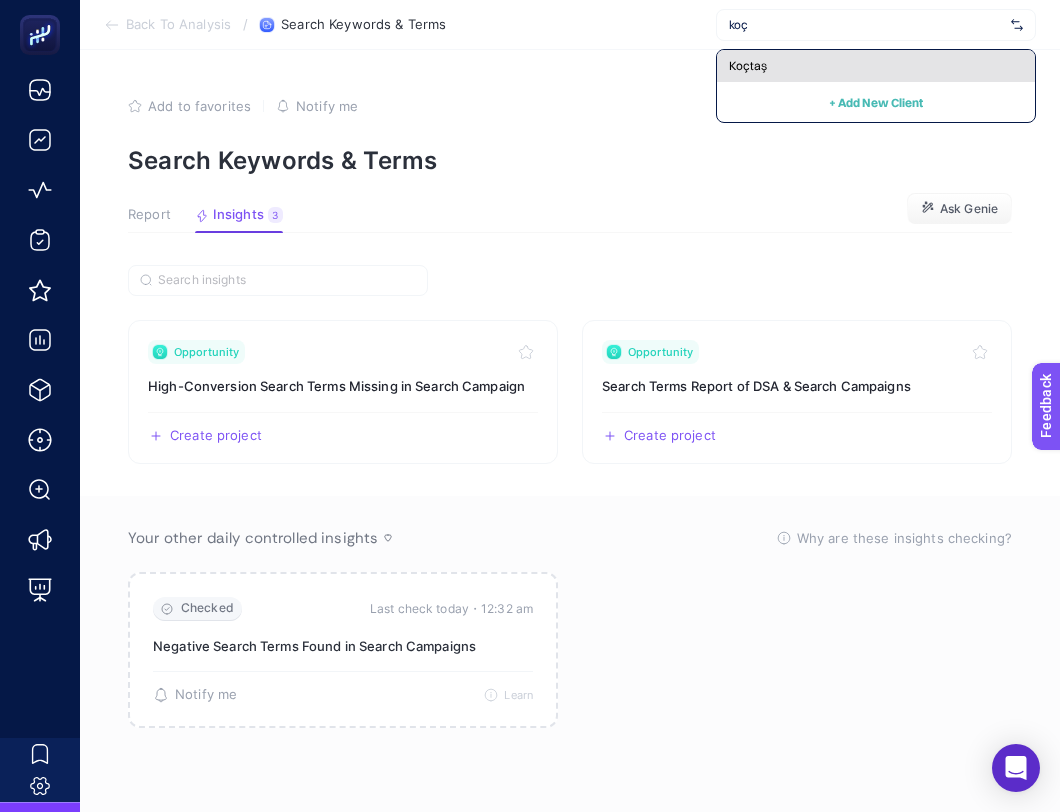 click on "Koçtaş" 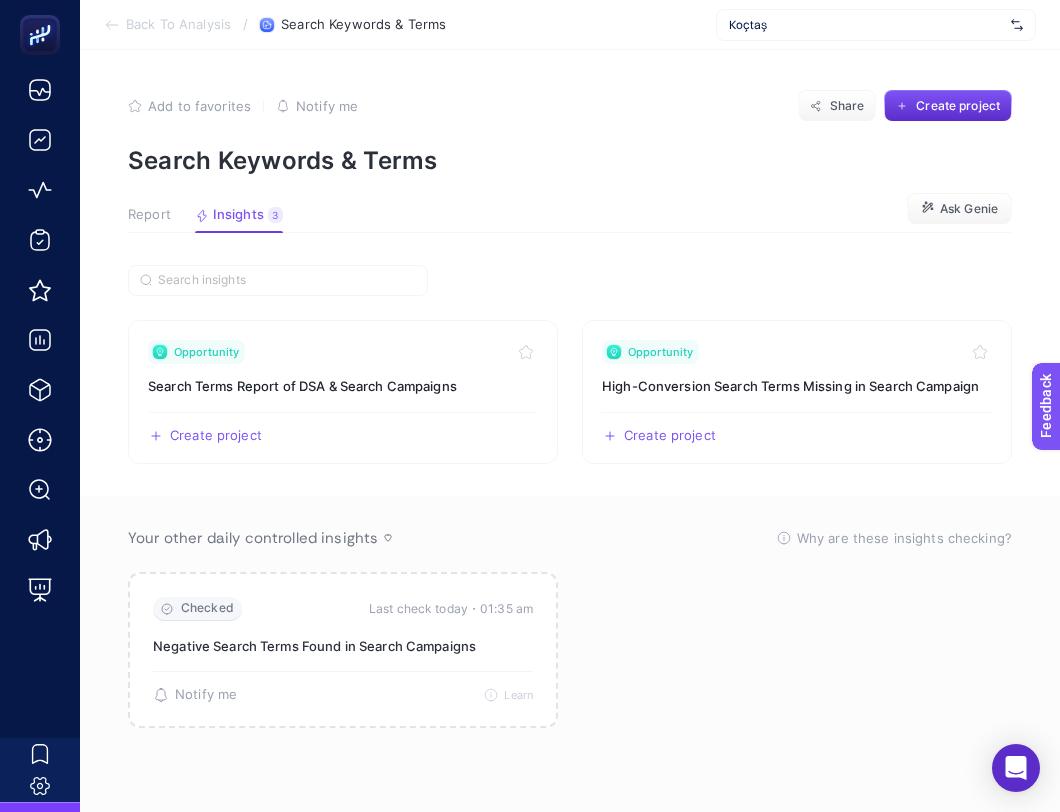 click on "Koçtaş" at bounding box center (866, 25) 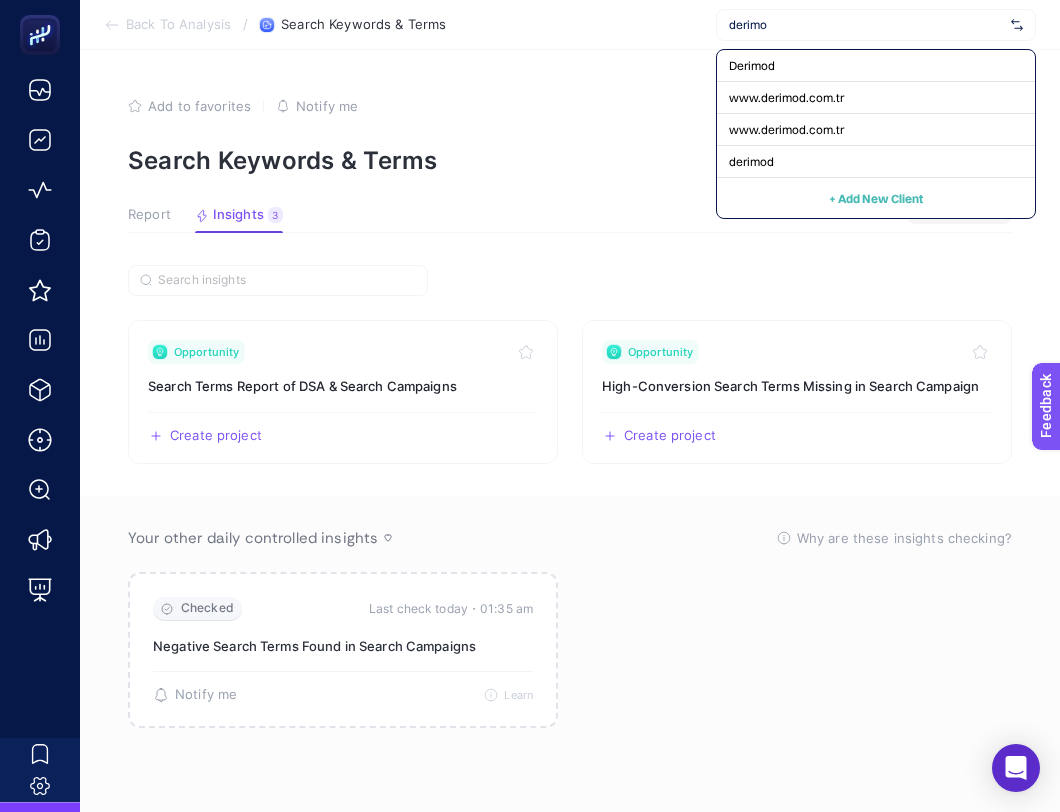 type on "derimod" 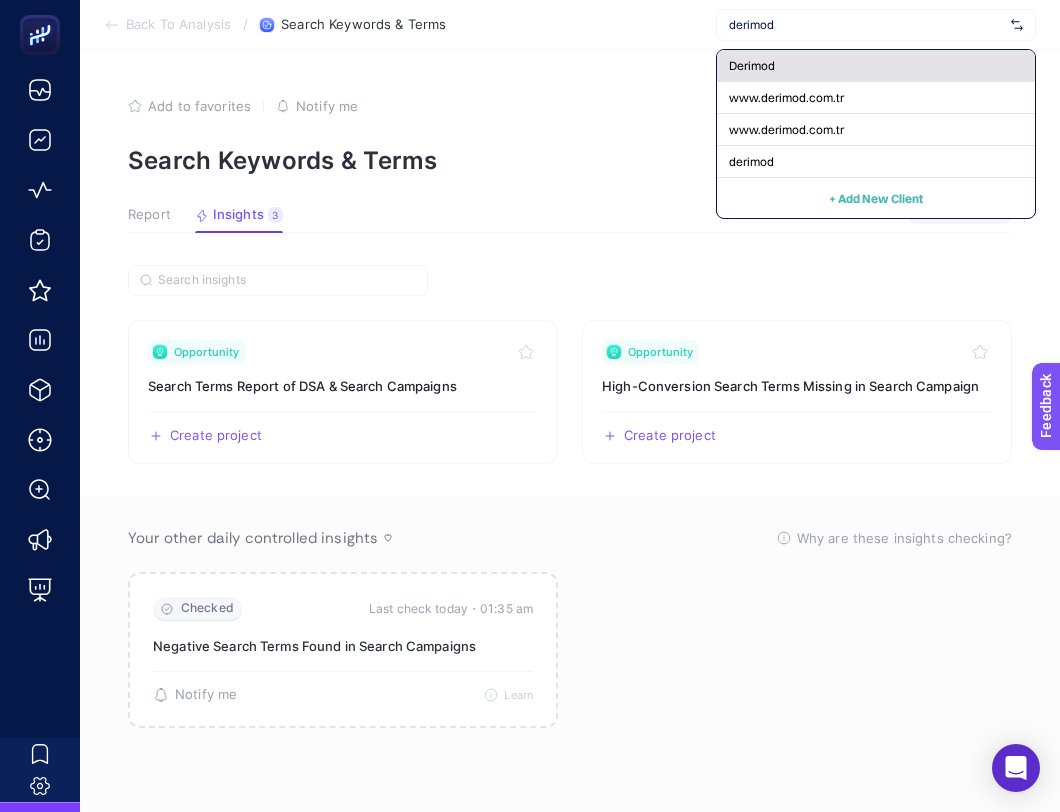 click on "Derimod" 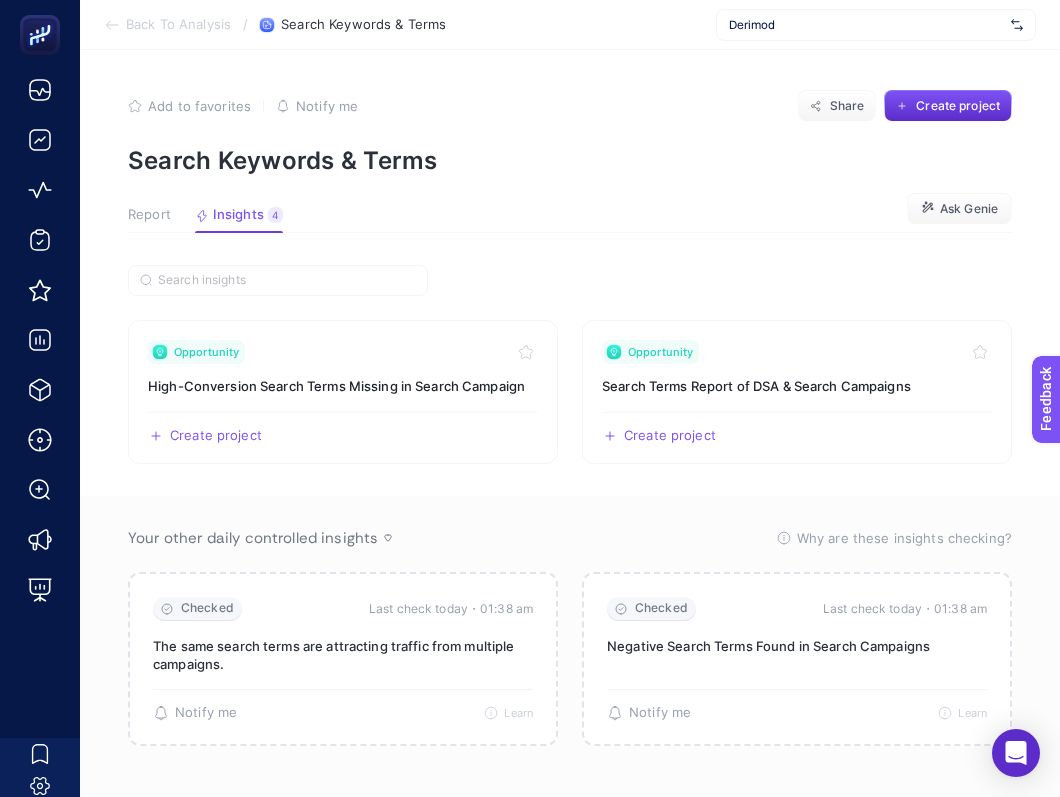 click on "Opportunity High-Conversion Search Terms Missing in Search Campaign  Create project   Share  Opportunity Search Terms Report of DSA & Search Campaigns  Create project   Share   Your other daily controlled insights   Why are these insights checking?   These insights are currently being checked to ensure that they are up to date and reflect the most recent data available. The system regularly reviews insights to verify the accuracy of the data sources and the integrity of the integrations that support them. This process helps to identify any potential issues, such as missing data or disconnected integrations, so that insights remain relevant and actionable. Once the check is complete, any necessary updates or adjustments will be applied to keep the insights aligned with current performance metrics and objectives.   Checked   Last check today・01:38 am The same search terms are attracting traffic from multiple campaigns.  🔔   Notify me   Learn   Checked   Last check today・01:38 am  🔔   Notify me" at bounding box center (570, 514) 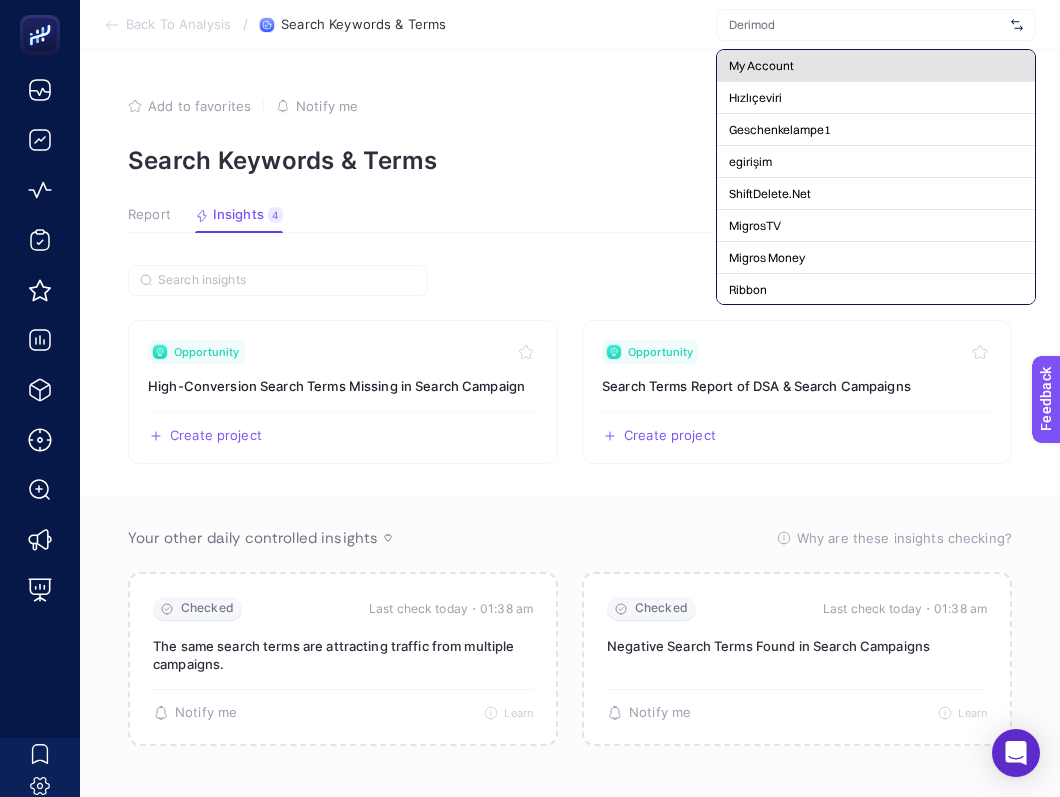 click on "My Account" 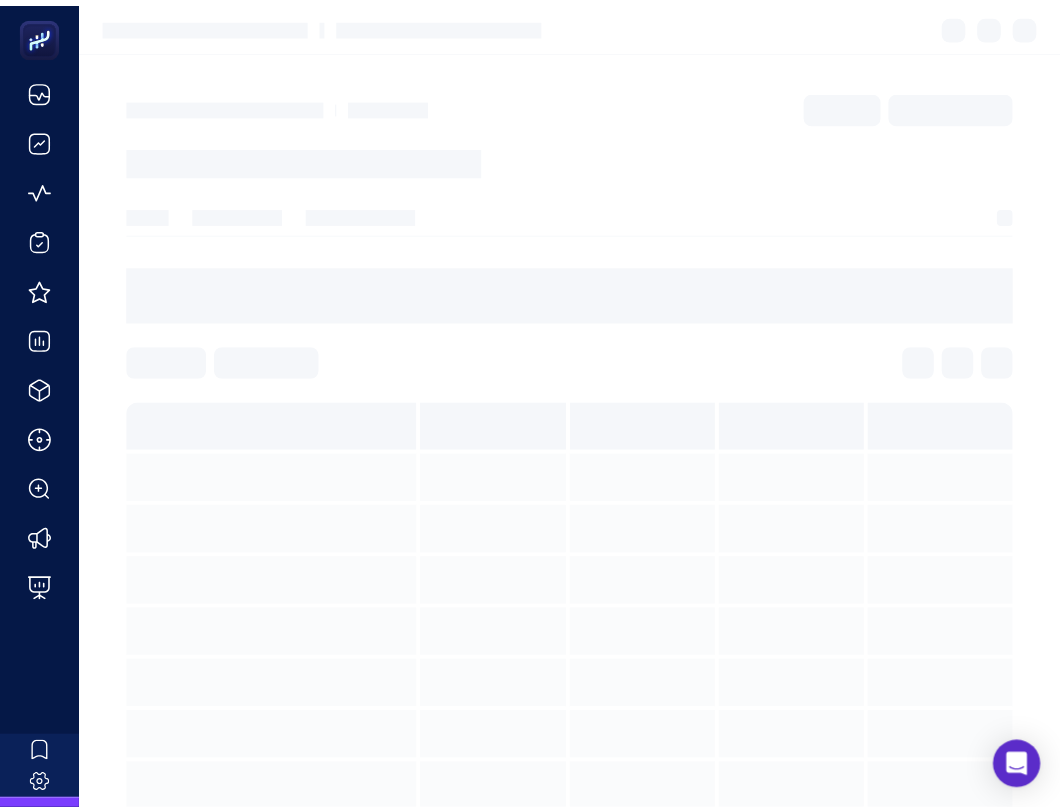 scroll, scrollTop: 0, scrollLeft: 0, axis: both 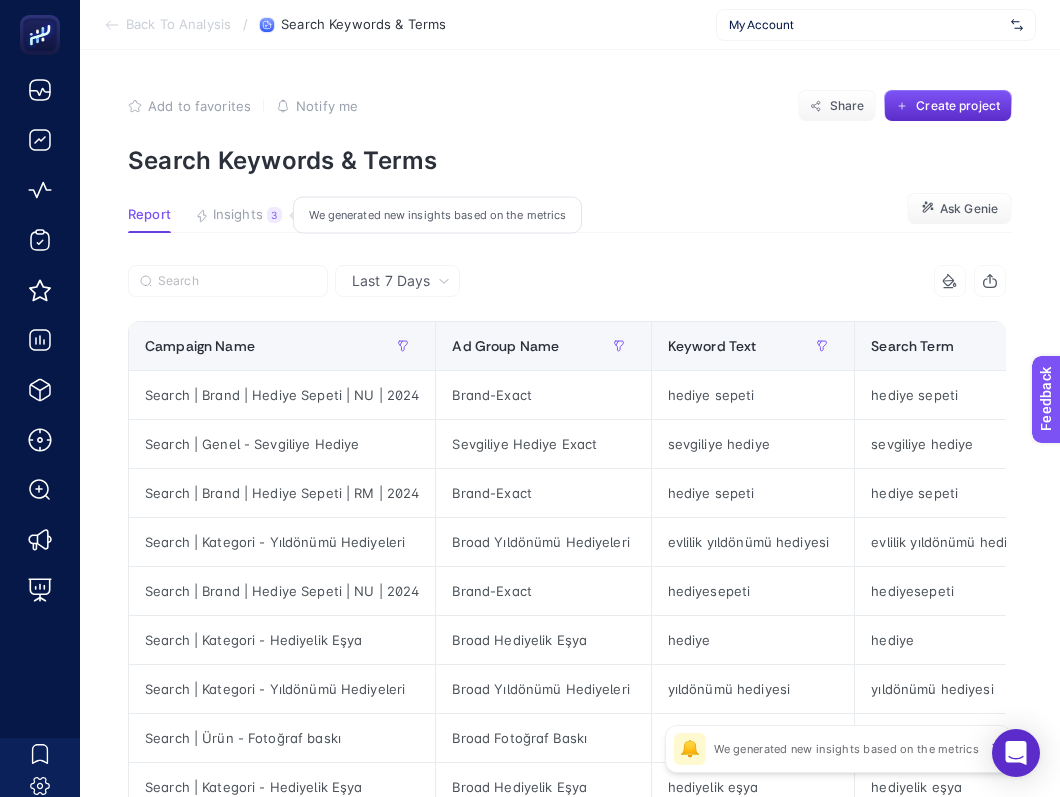 click on "Insights" at bounding box center (238, 215) 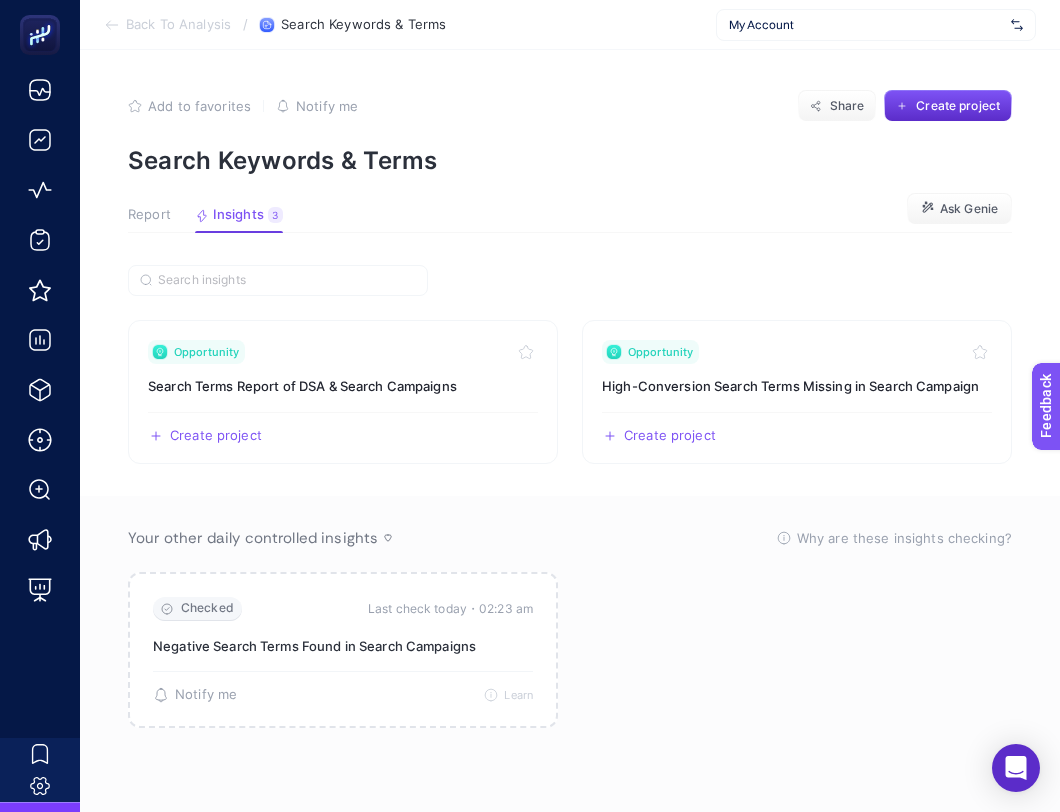 click on "My Account" at bounding box center (866, 25) 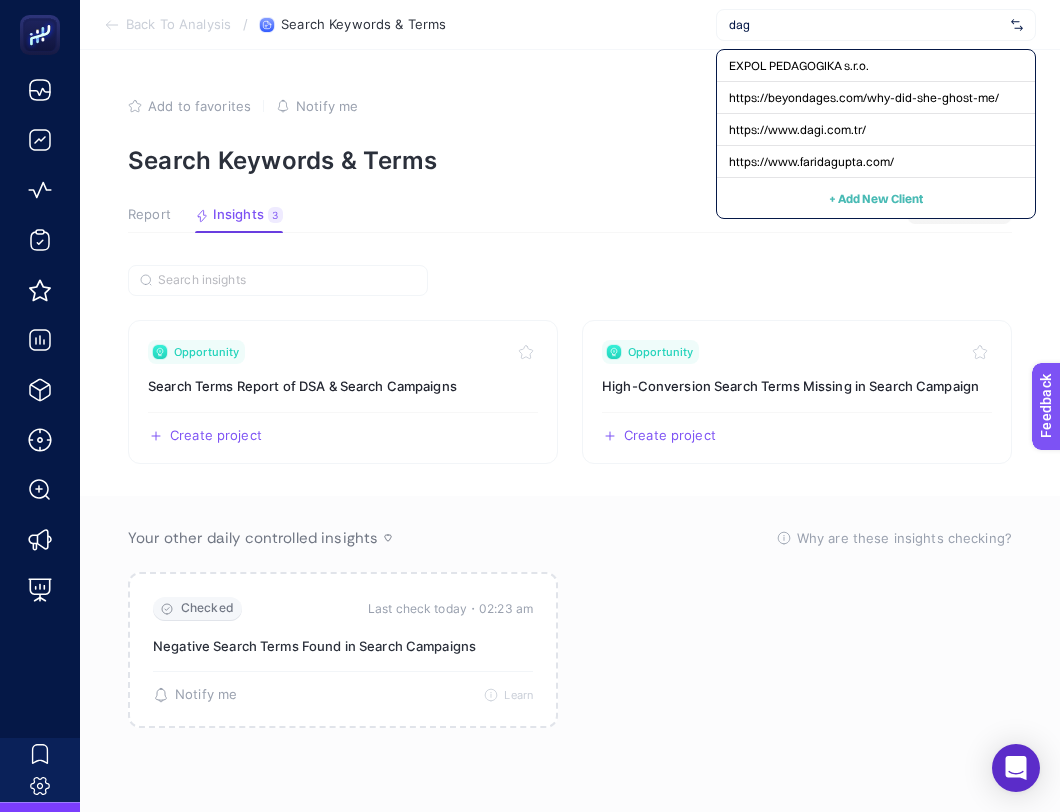 type on "dagi" 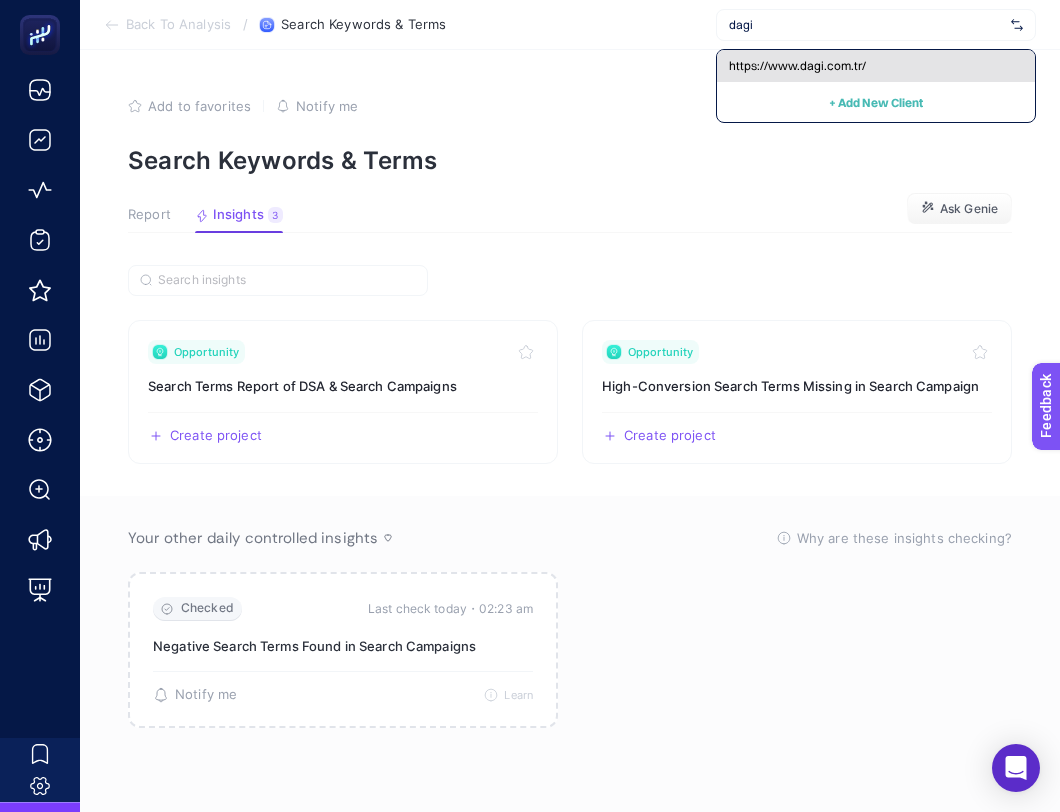click on "https://www.dagi.com.tr/" 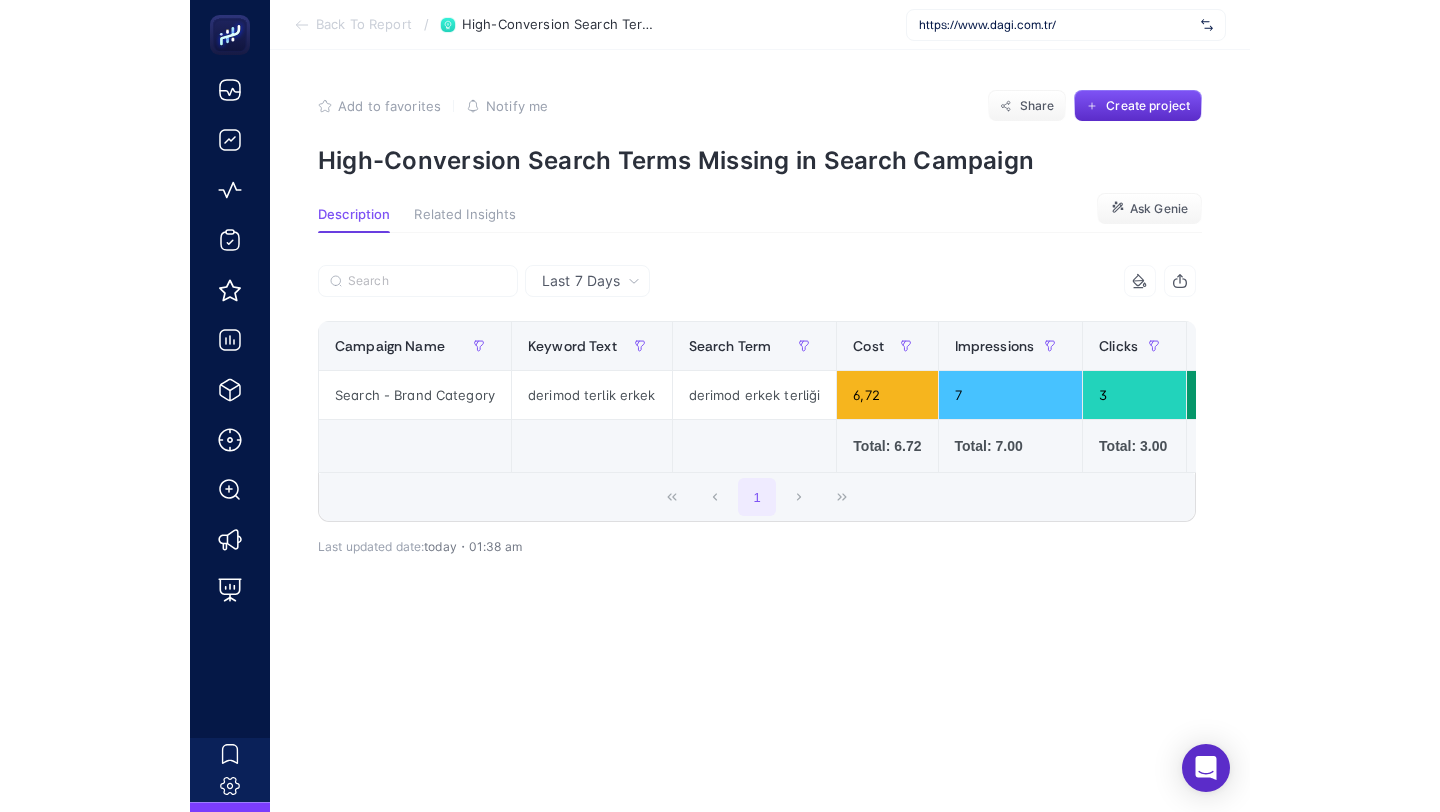 scroll, scrollTop: 0, scrollLeft: 0, axis: both 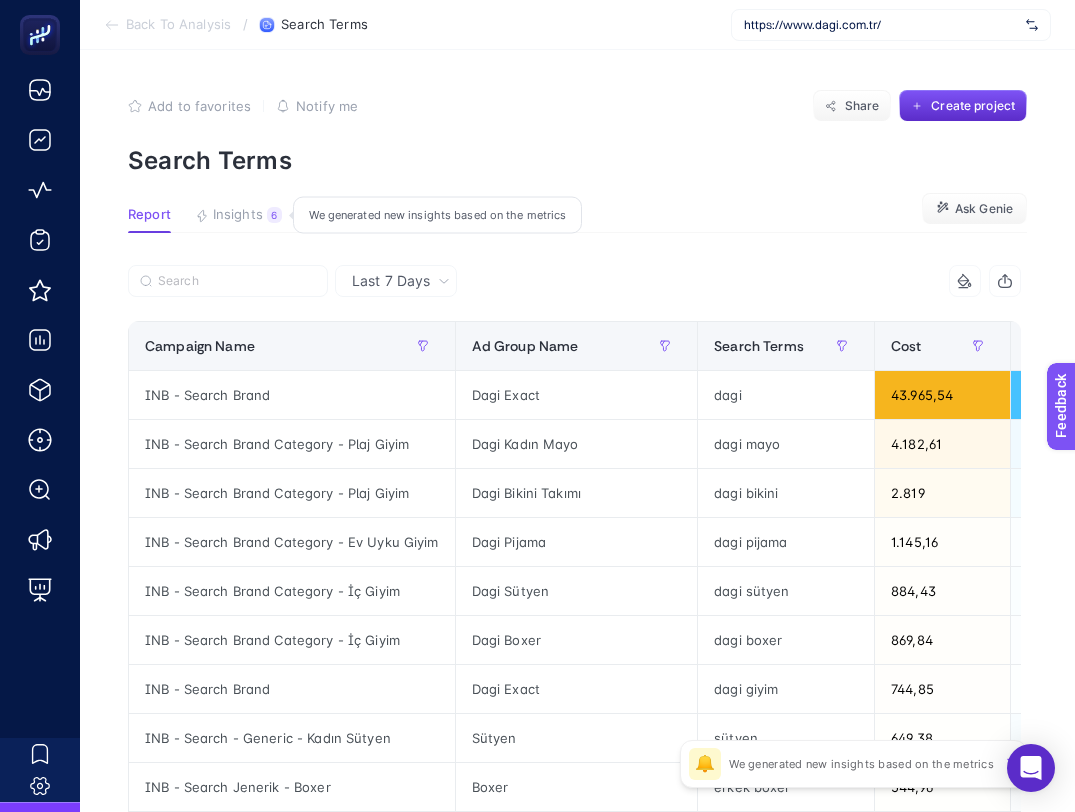 click on "Insights" at bounding box center (238, 215) 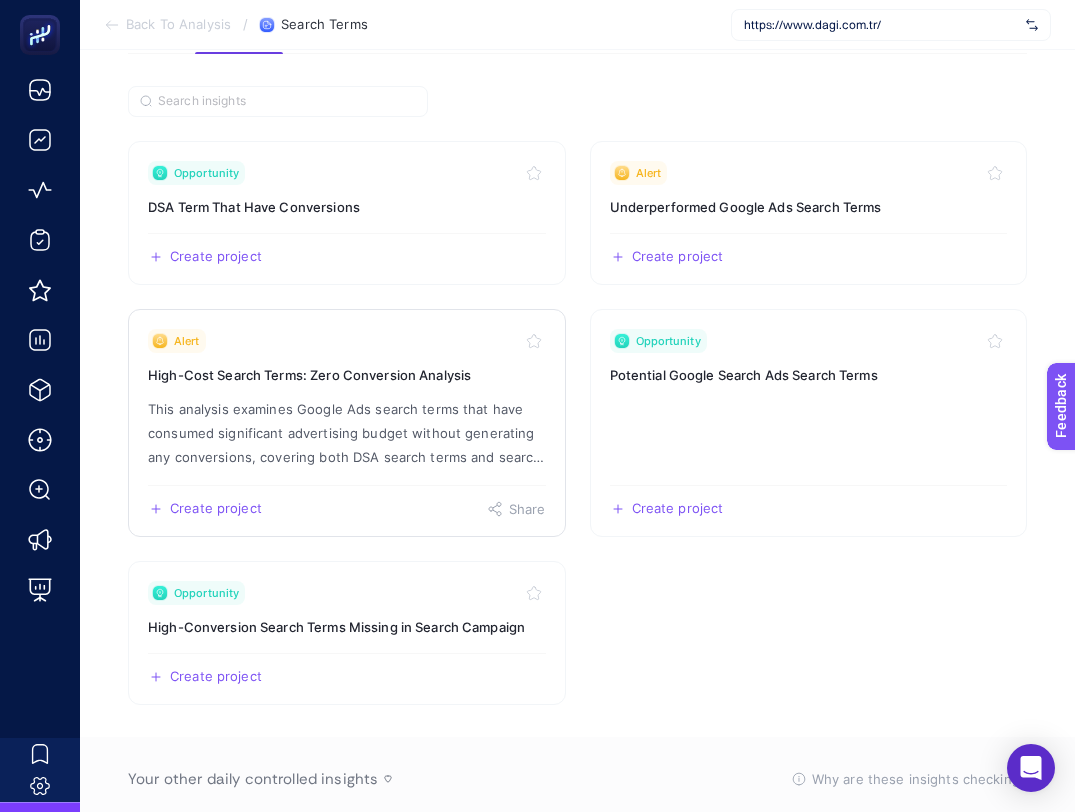 scroll, scrollTop: 174, scrollLeft: 0, axis: vertical 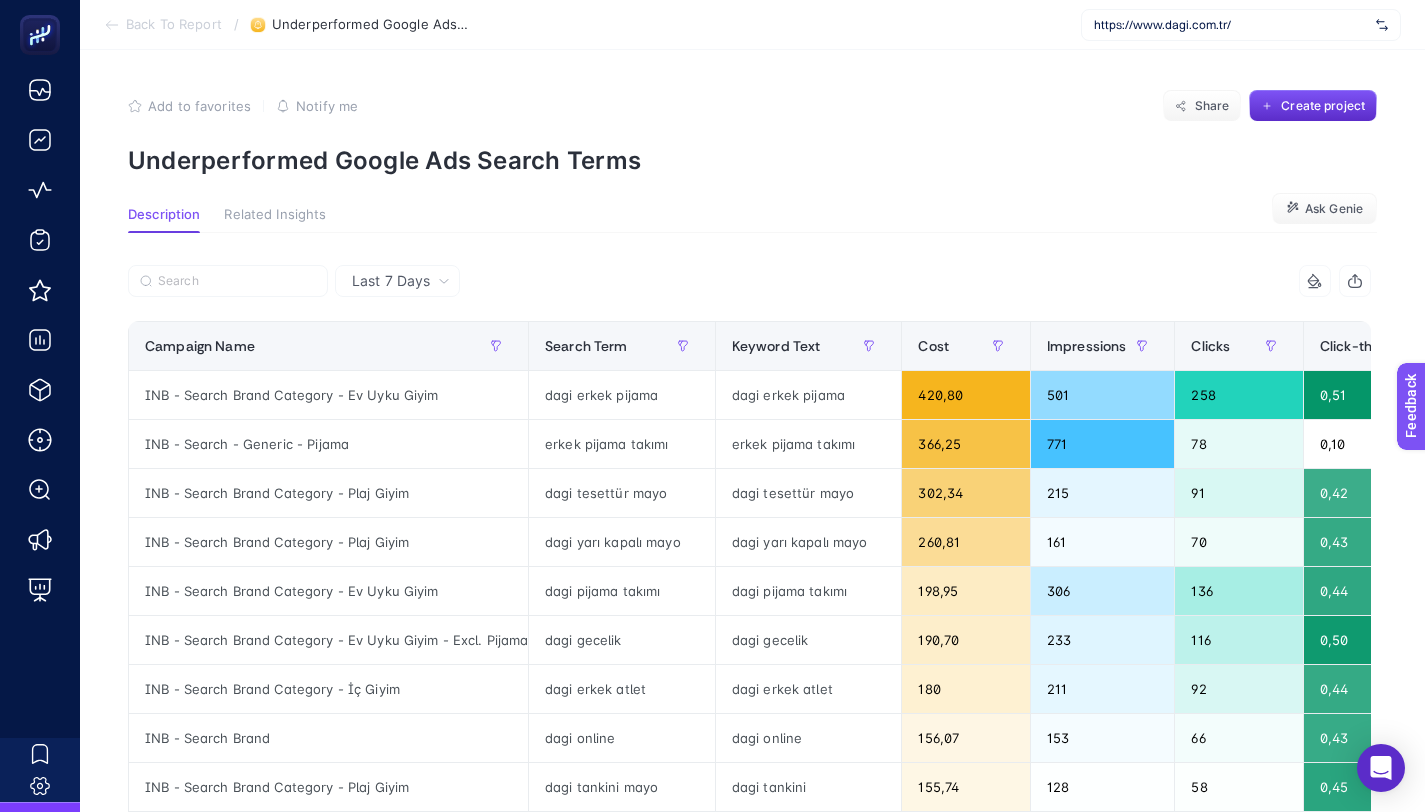 click on "Underperformed Google Ads Search Terms" at bounding box center [752, 160] 